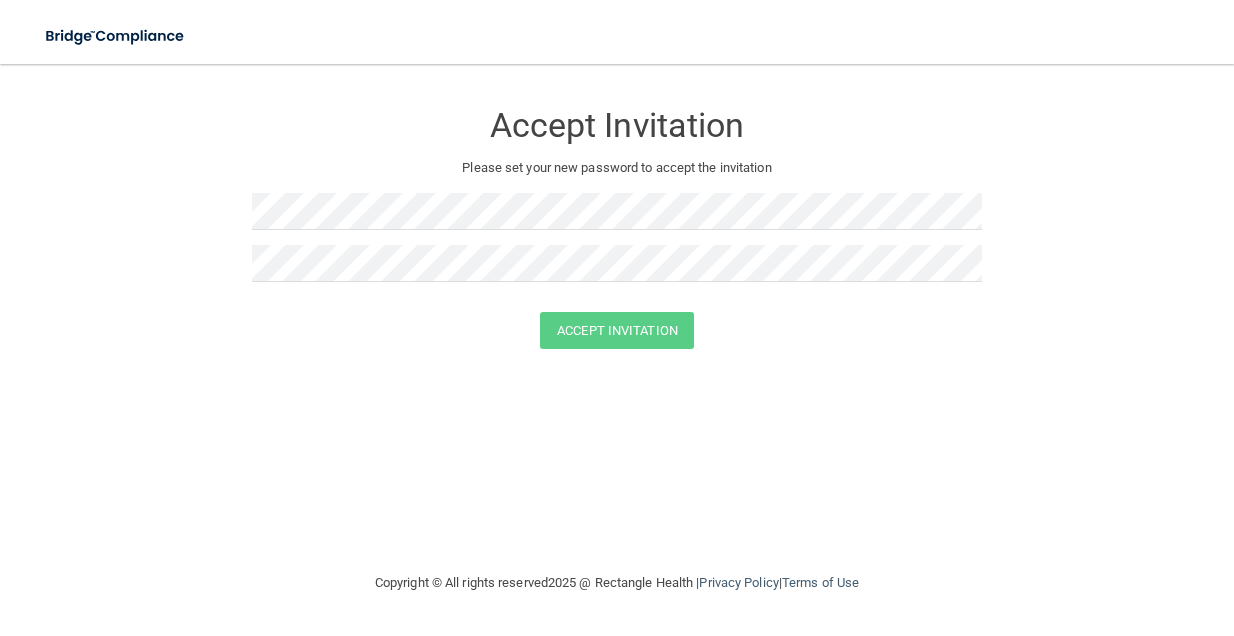 scroll, scrollTop: 0, scrollLeft: 0, axis: both 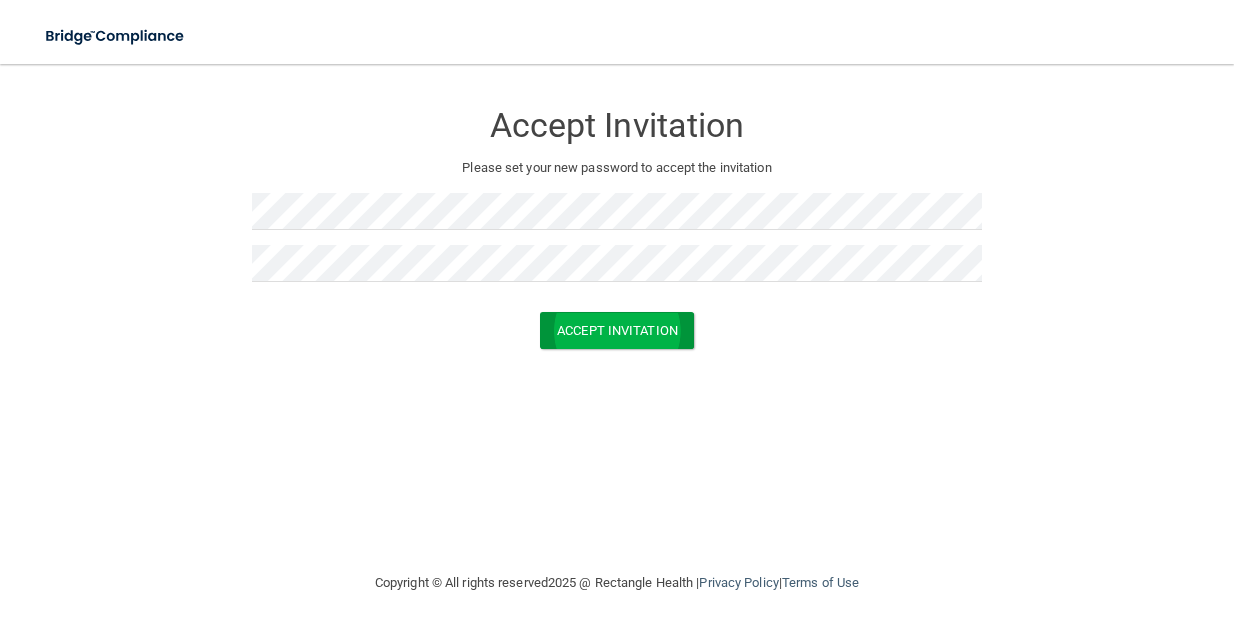 click on "Accept Invitation" at bounding box center (617, 330) 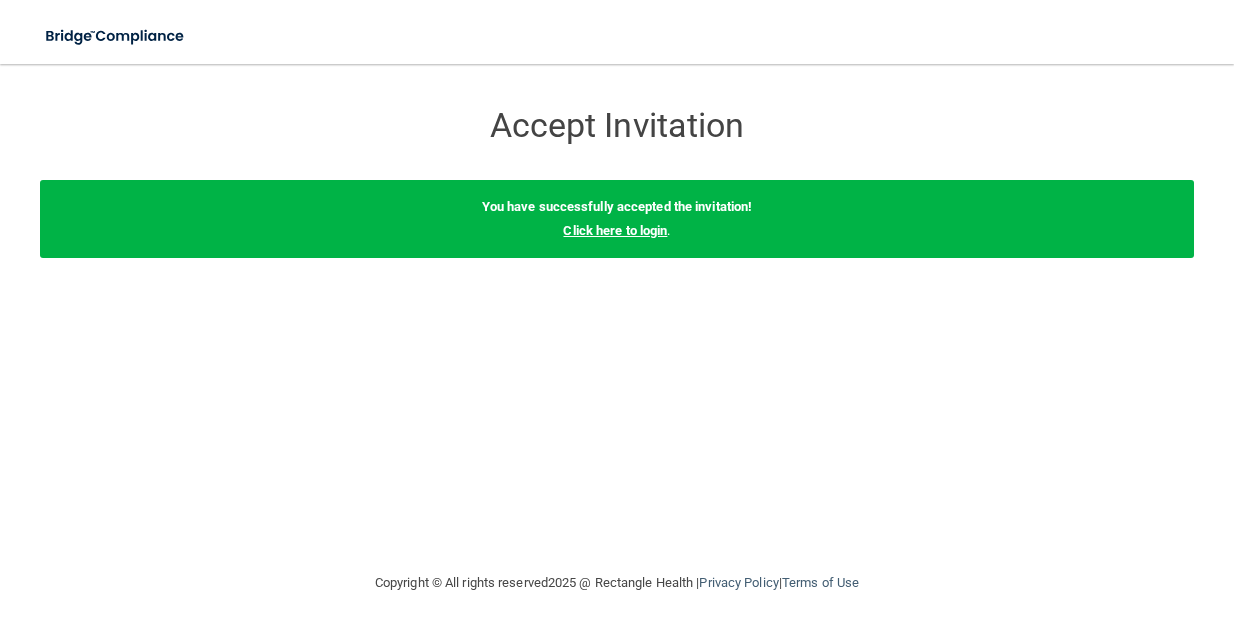 click on "Click here to login" at bounding box center [615, 230] 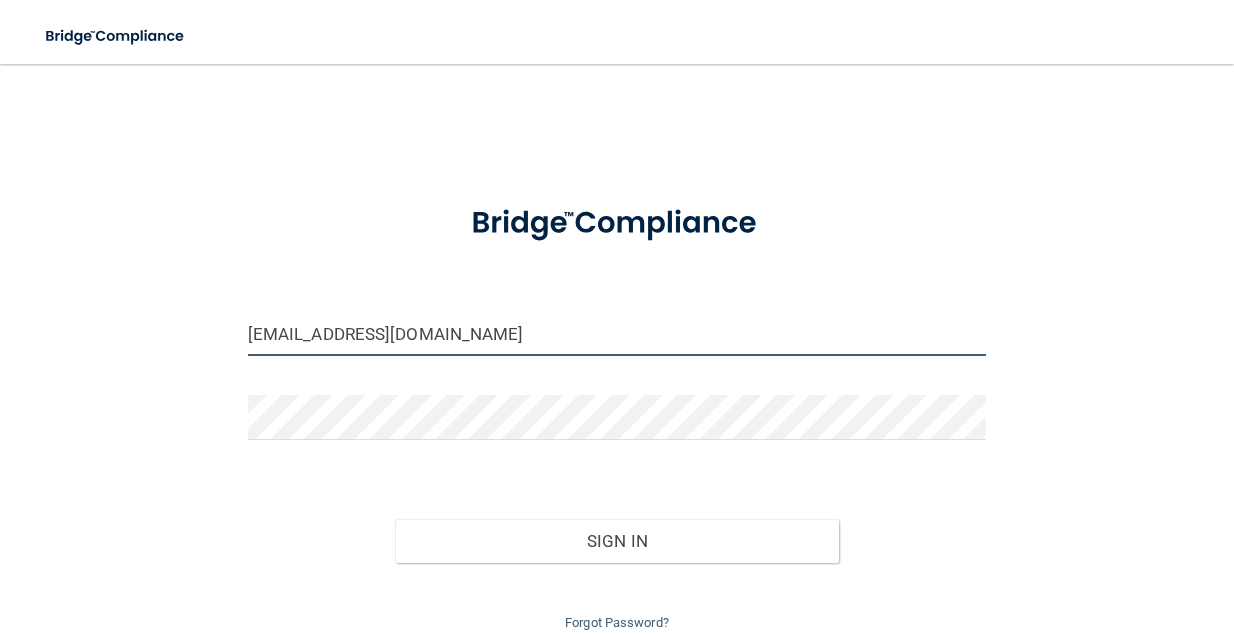 type on "[EMAIL_ADDRESS][DOMAIN_NAME]" 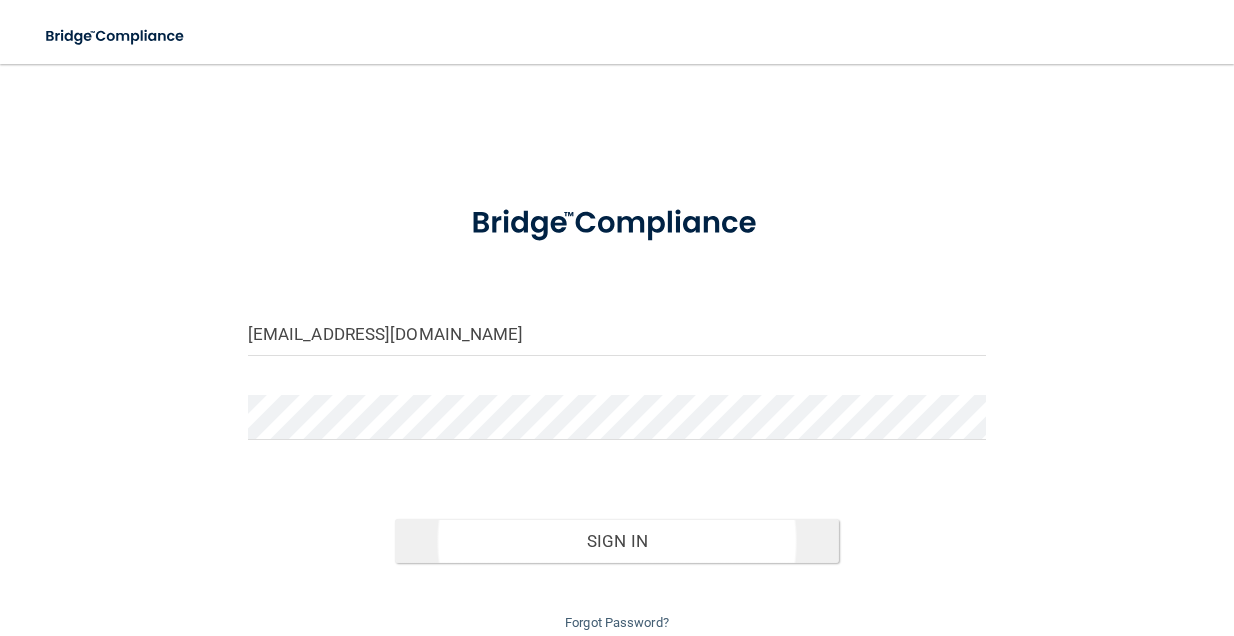 click on "Sign In" at bounding box center (616, 541) 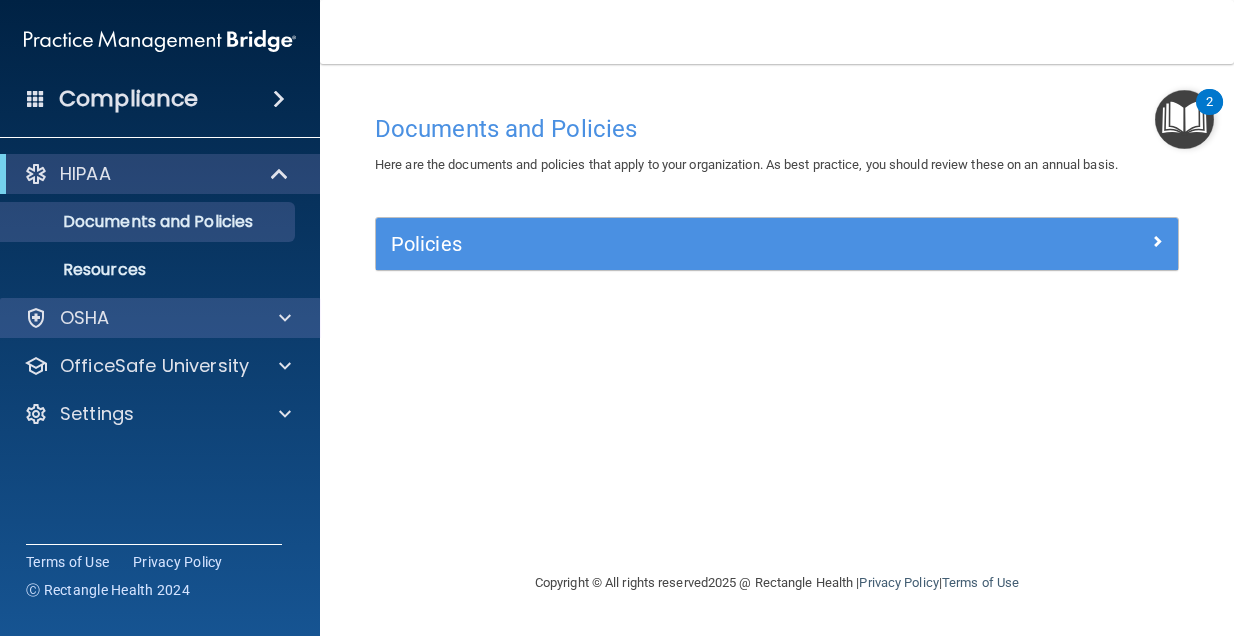 click at bounding box center (282, 318) 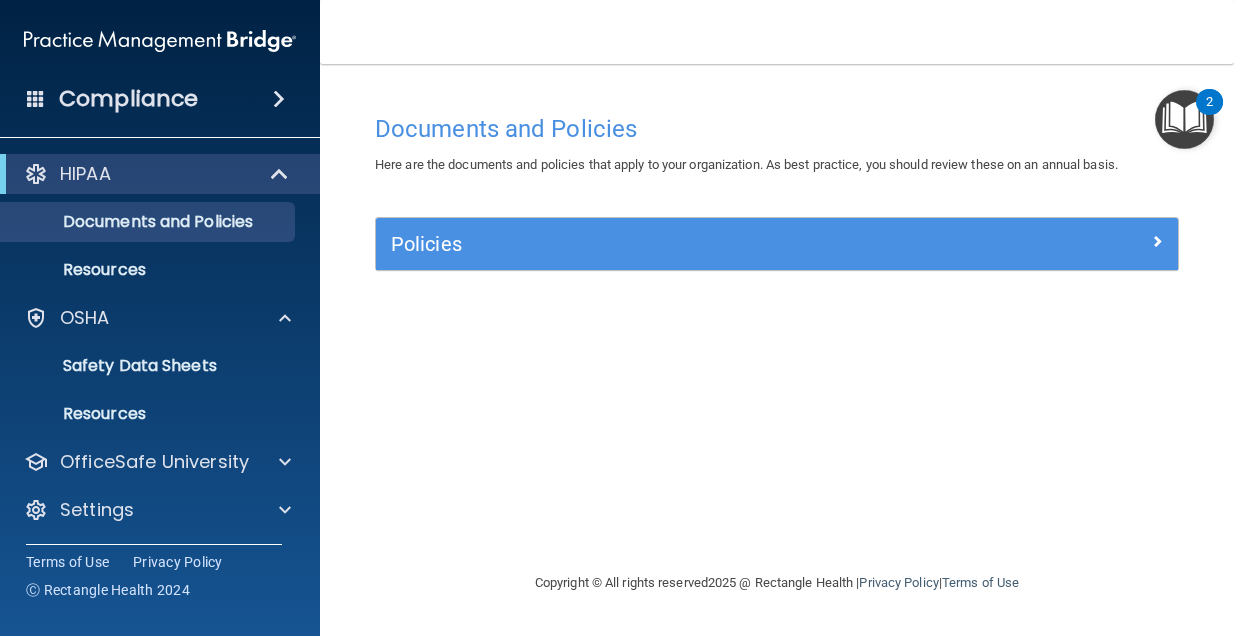 click on "HIPAA" at bounding box center (160, 174) 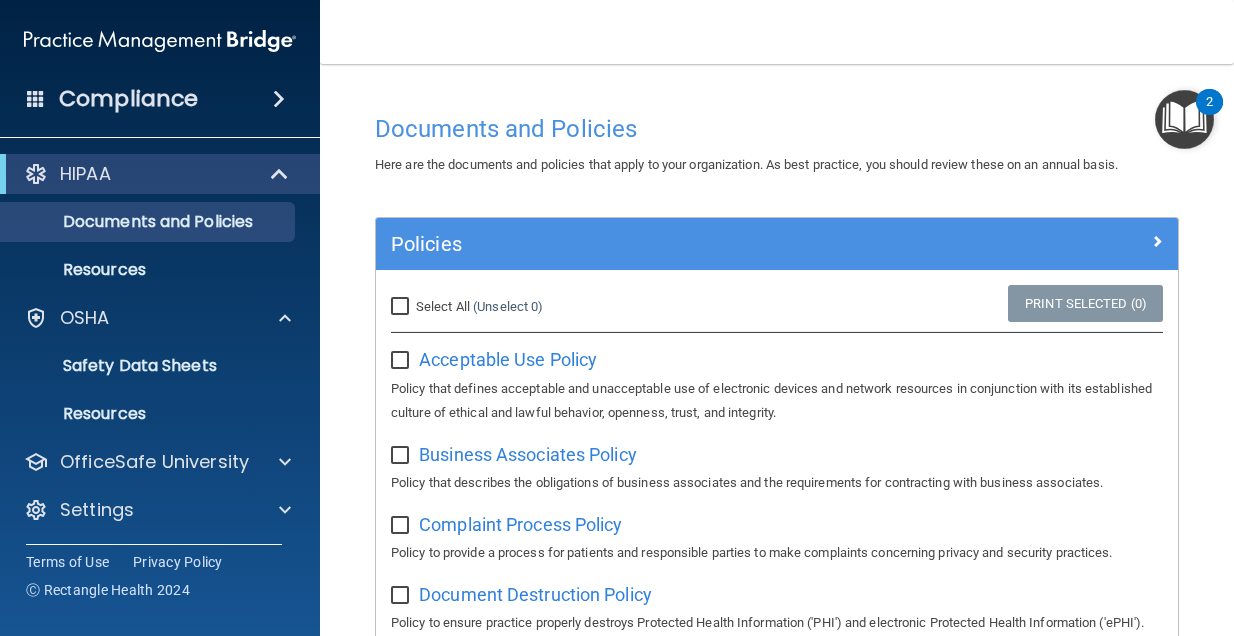scroll, scrollTop: 0, scrollLeft: 0, axis: both 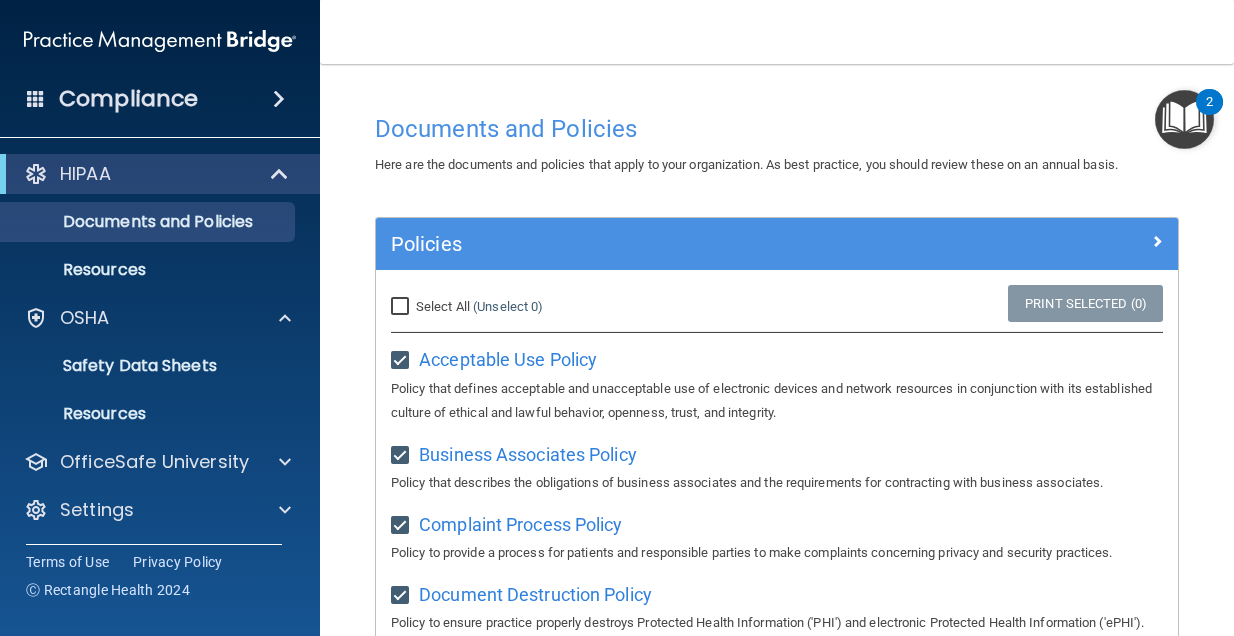 checkbox on "true" 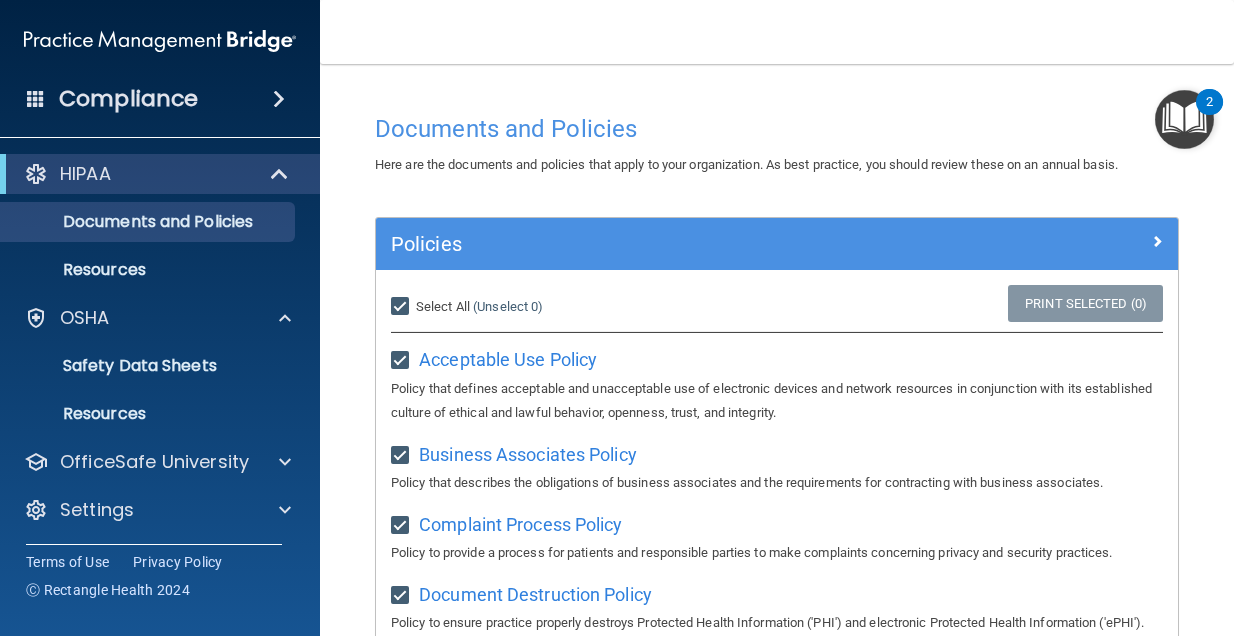 checkbox on "true" 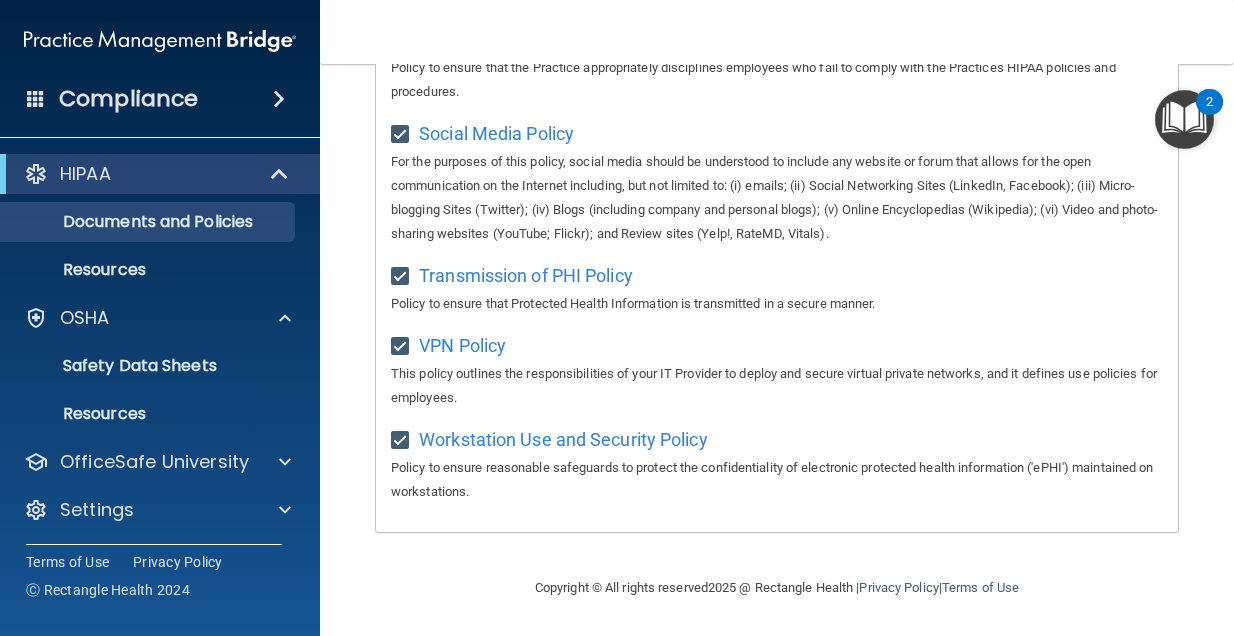 scroll, scrollTop: 1618, scrollLeft: 0, axis: vertical 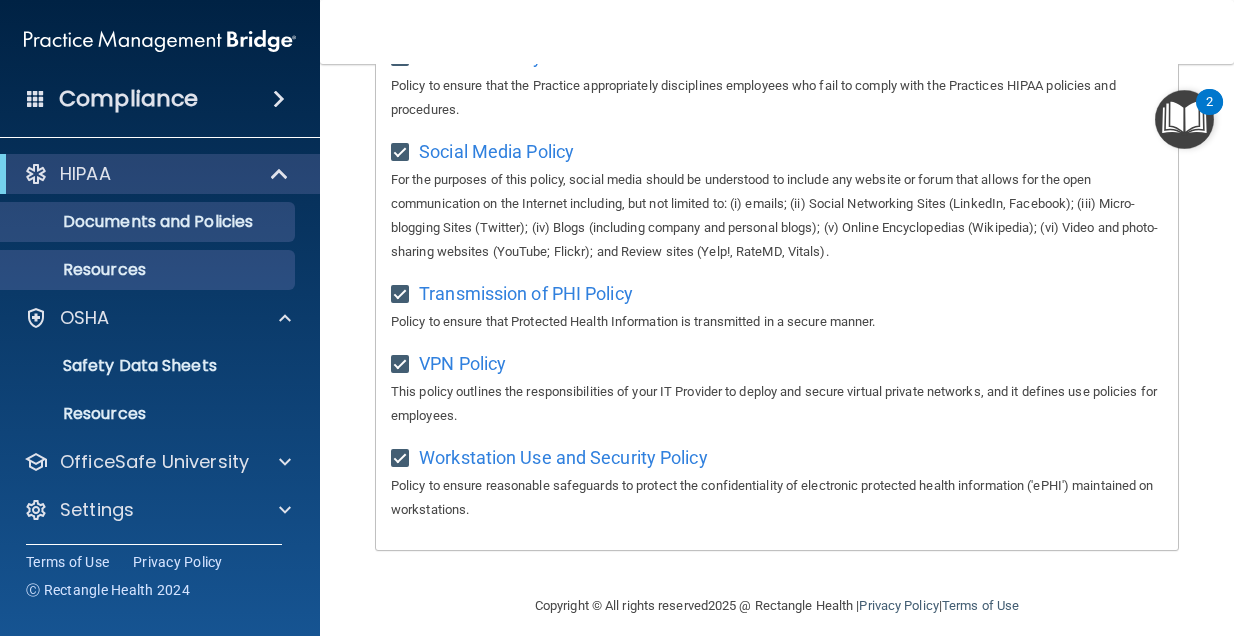 click on "Resources" at bounding box center (149, 270) 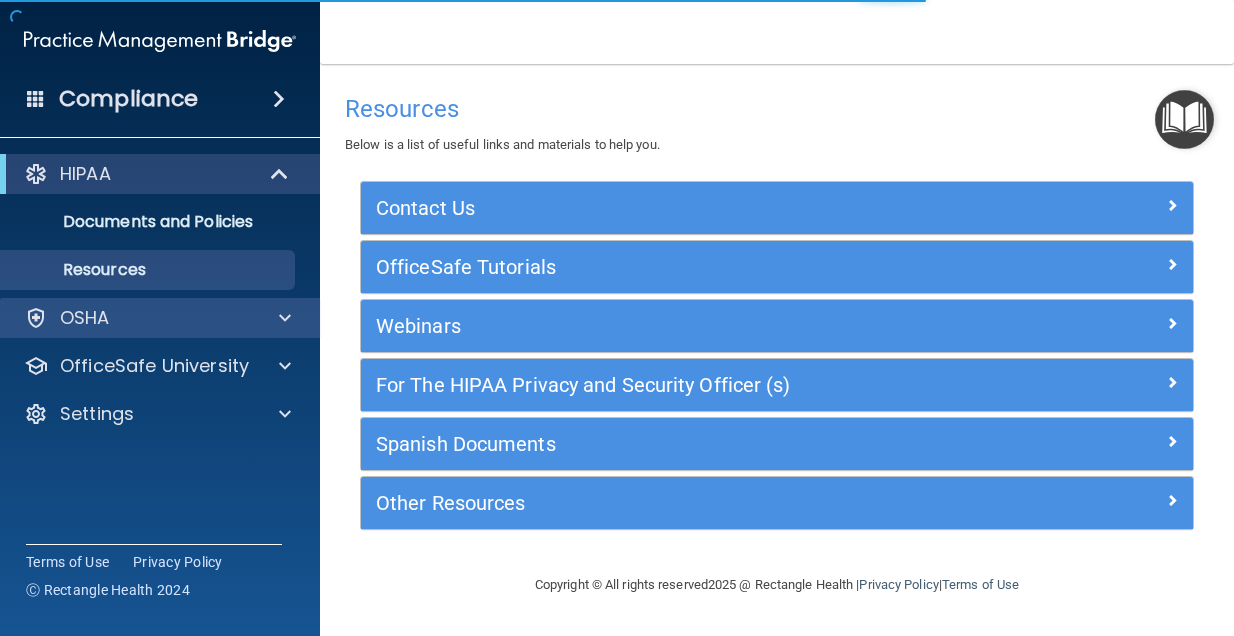 scroll, scrollTop: 0, scrollLeft: 0, axis: both 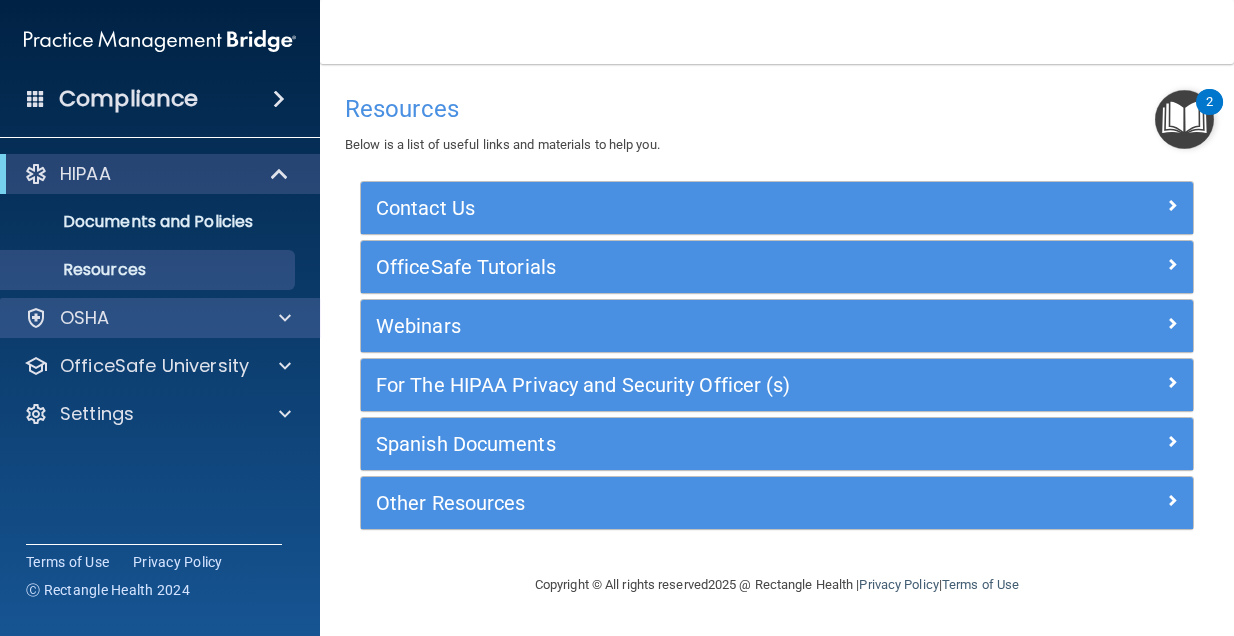 click at bounding box center [282, 318] 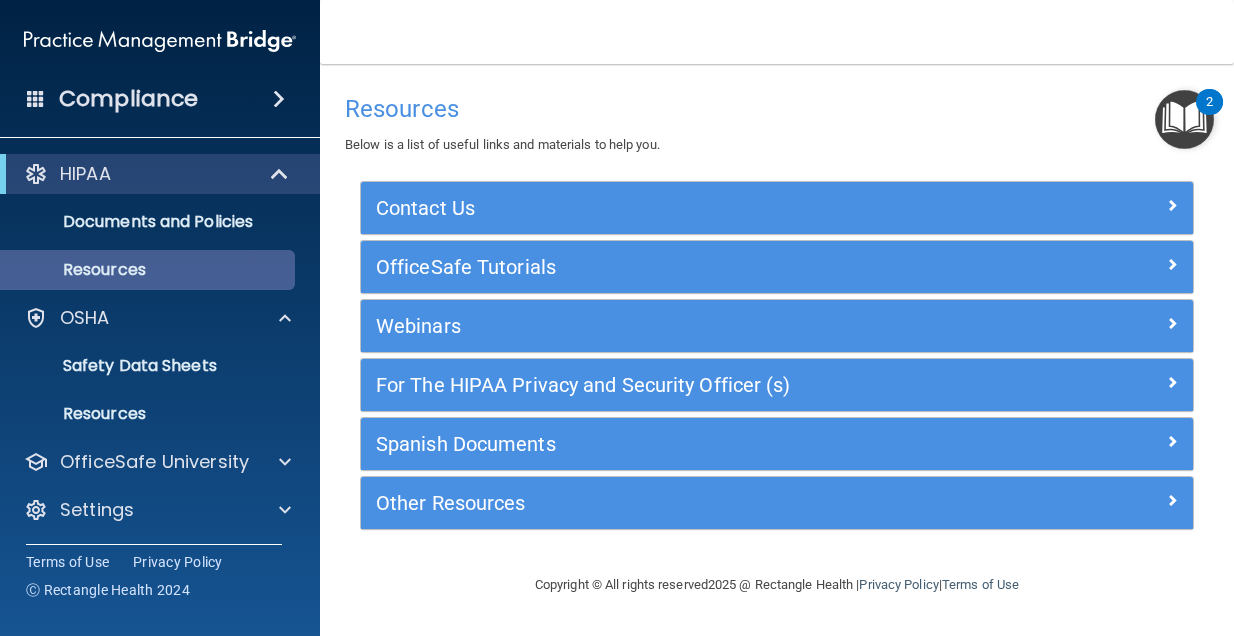 click on "Resources" at bounding box center [149, 270] 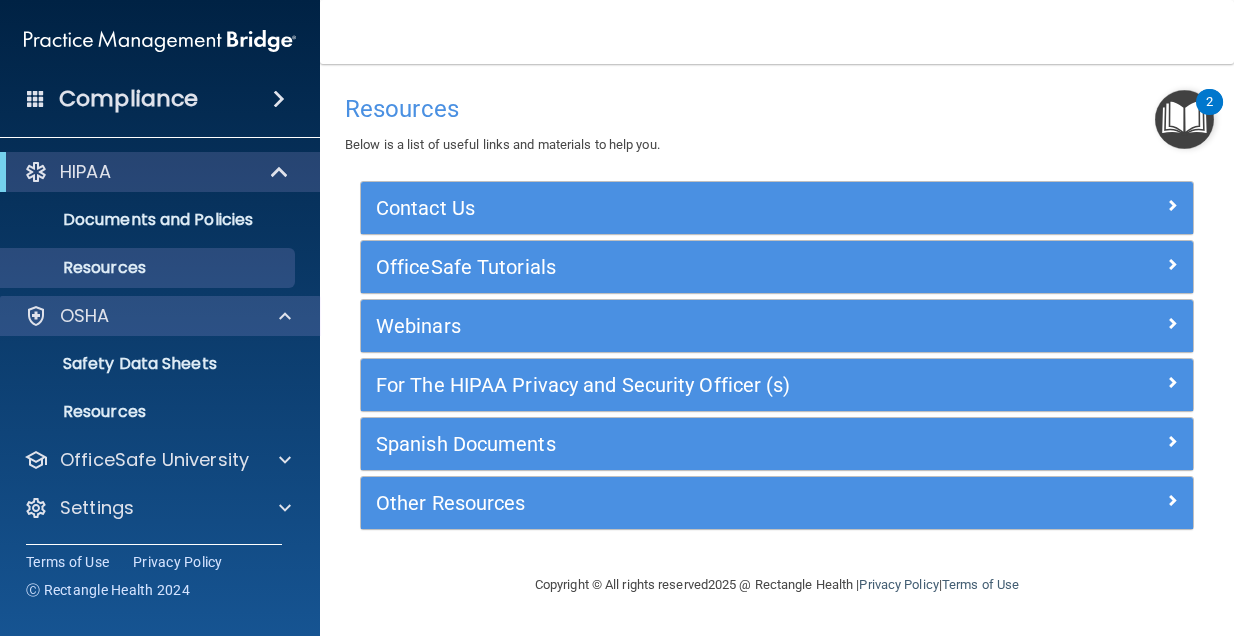 scroll, scrollTop: 2, scrollLeft: 0, axis: vertical 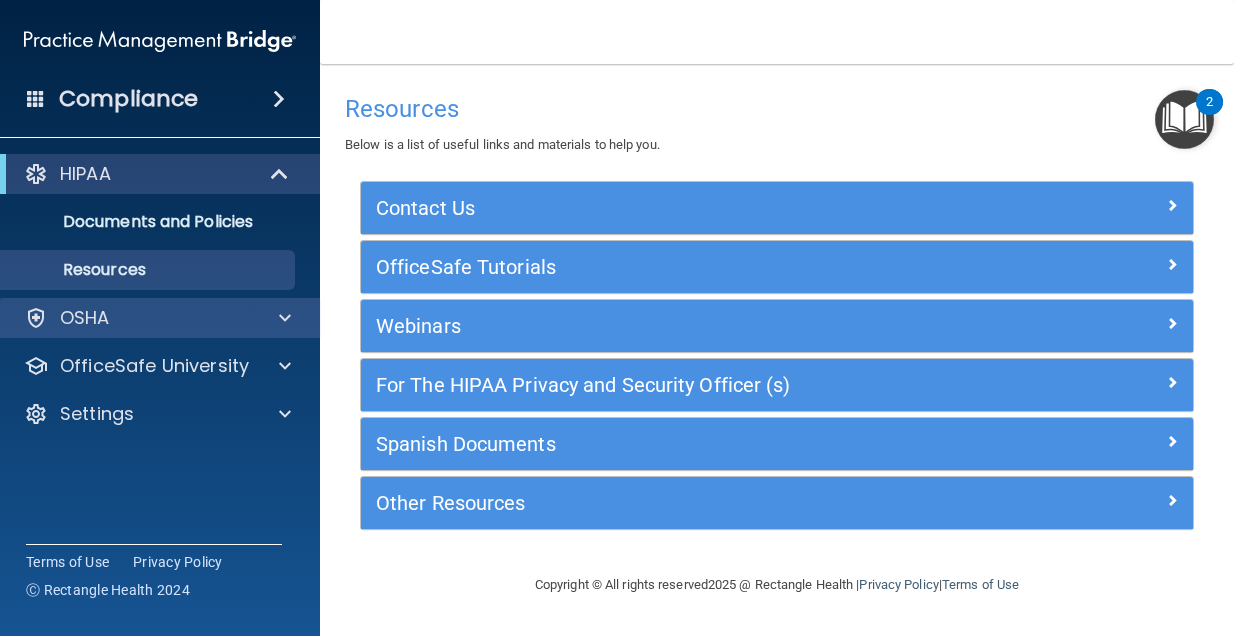 click at bounding box center (282, 318) 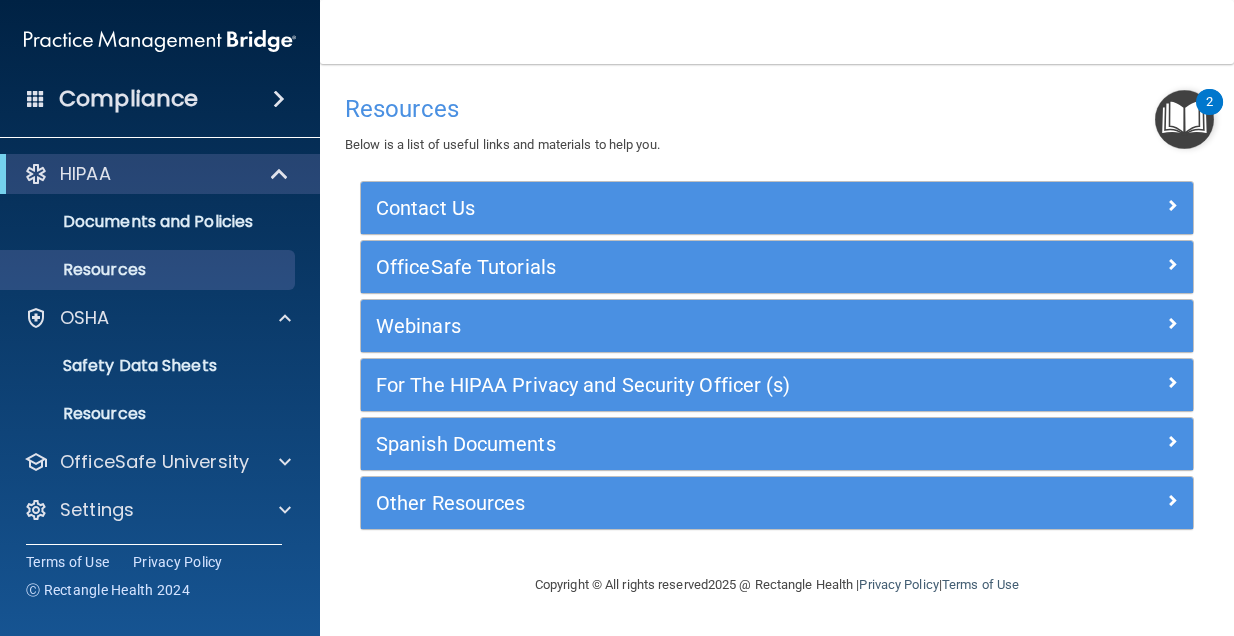 click on "Contact Us" at bounding box center (673, 208) 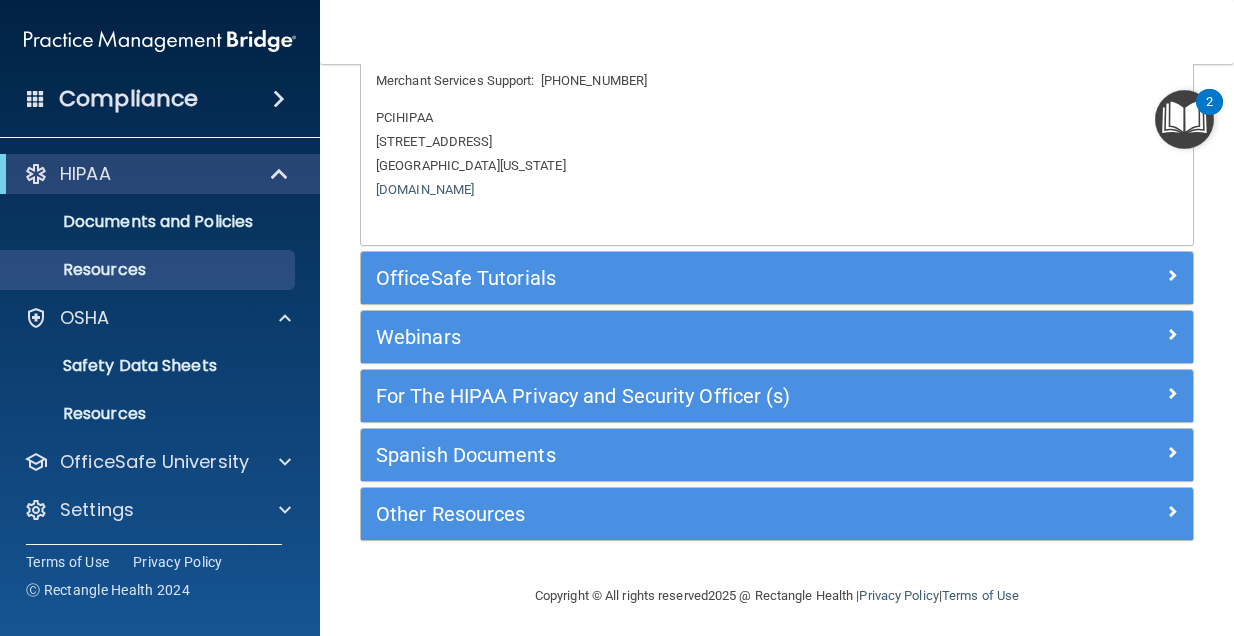 scroll, scrollTop: 255, scrollLeft: 0, axis: vertical 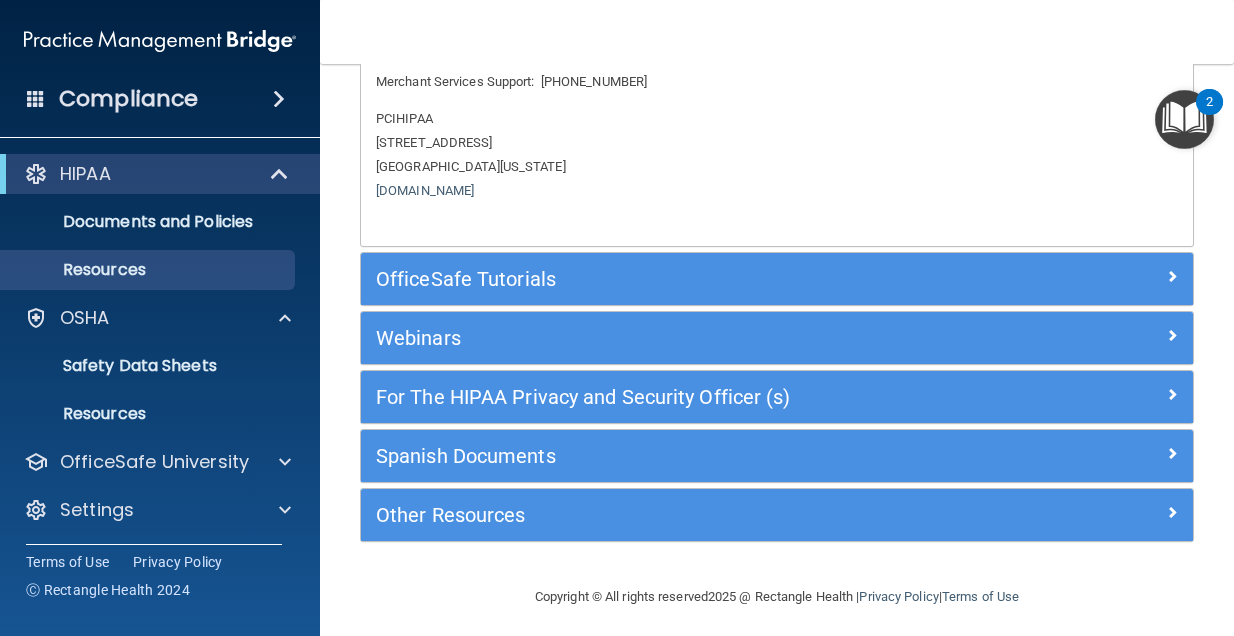 click on "OfficeSafe Tutorials" at bounding box center [673, 279] 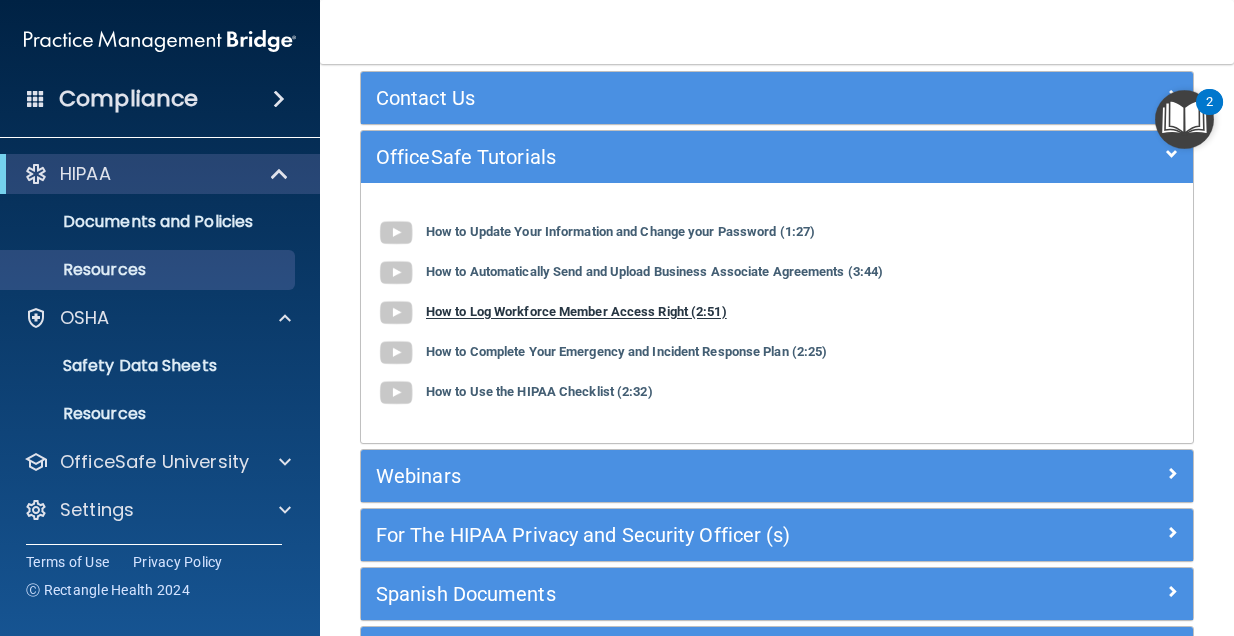 scroll, scrollTop: 224, scrollLeft: 0, axis: vertical 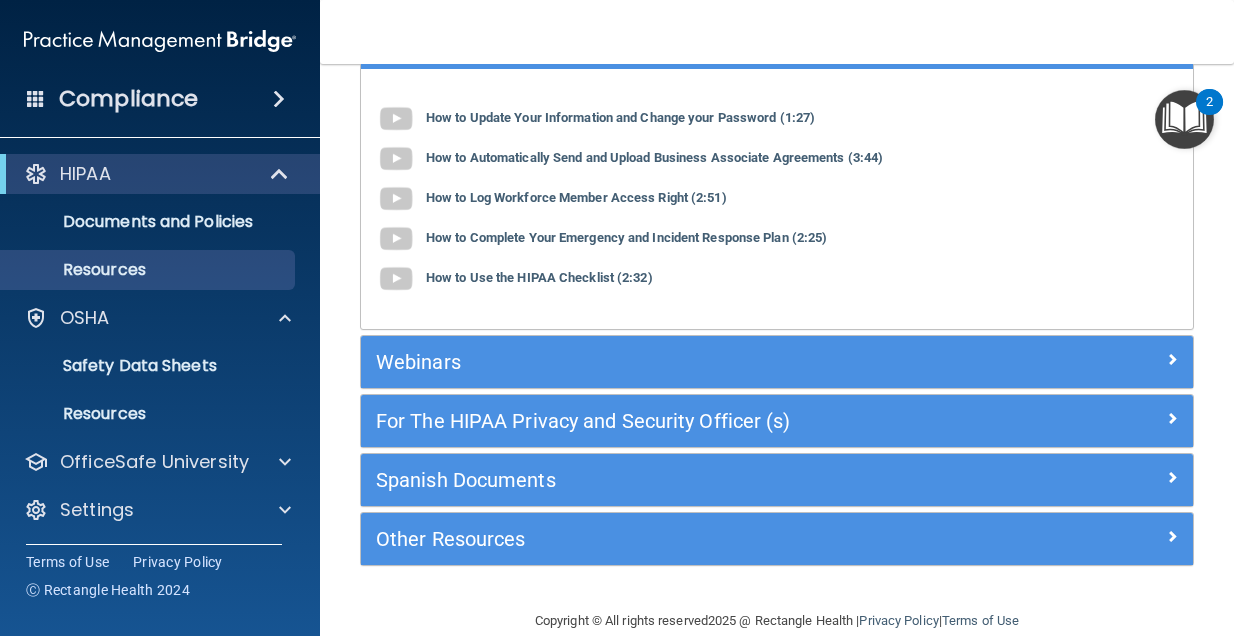 click on "Webinars" at bounding box center [673, 362] 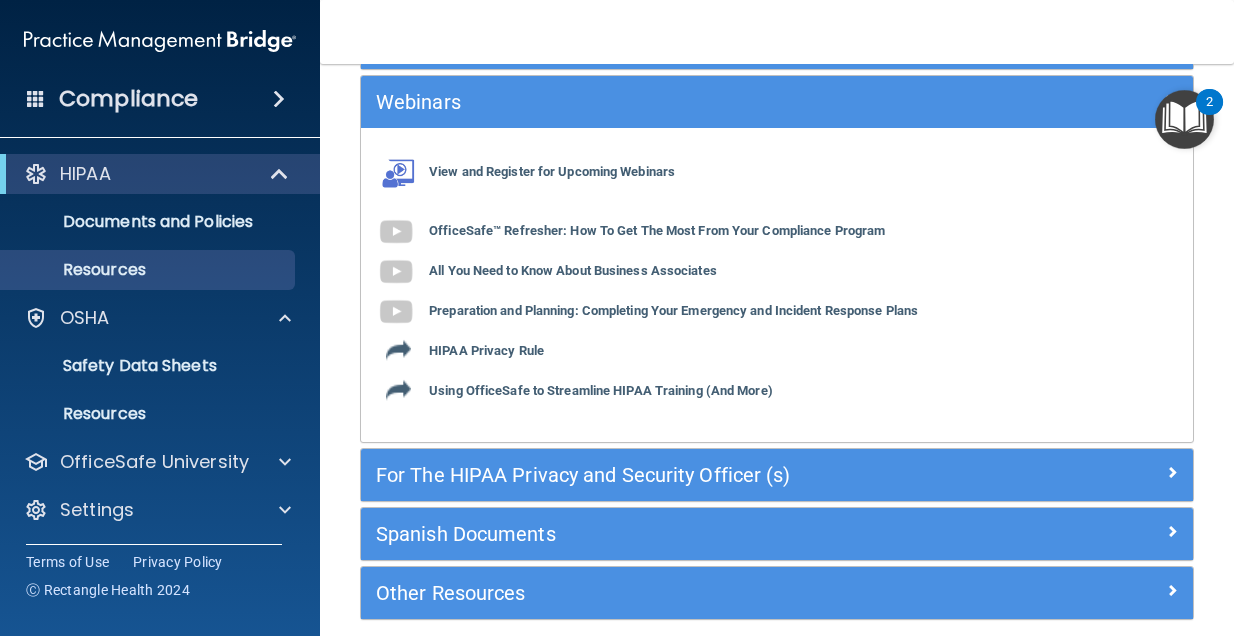 click on "For The HIPAA Privacy and Security Officer (s)" at bounding box center (673, 475) 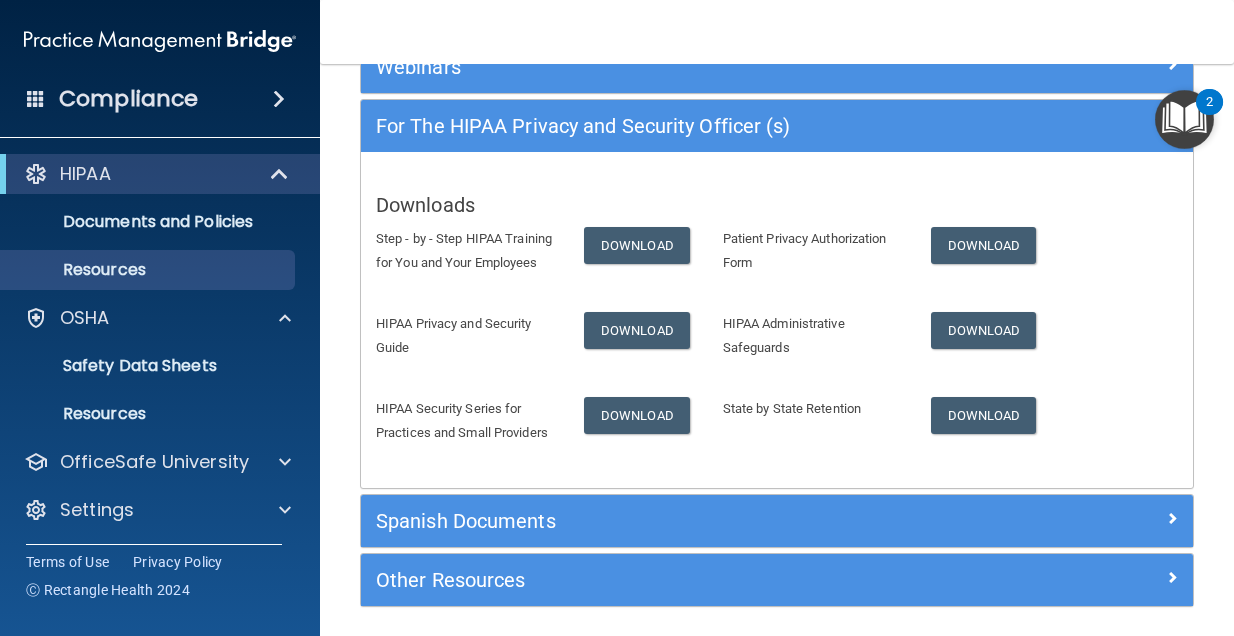 scroll, scrollTop: 340, scrollLeft: 0, axis: vertical 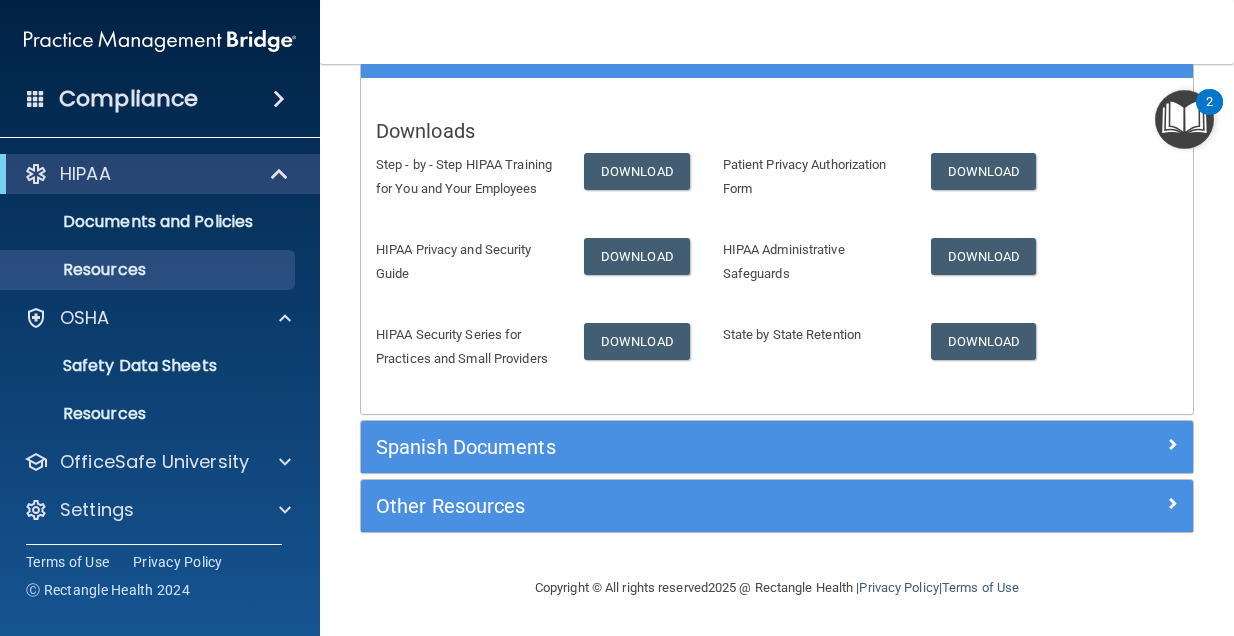 click on "Spanish Documents" at bounding box center [777, 447] 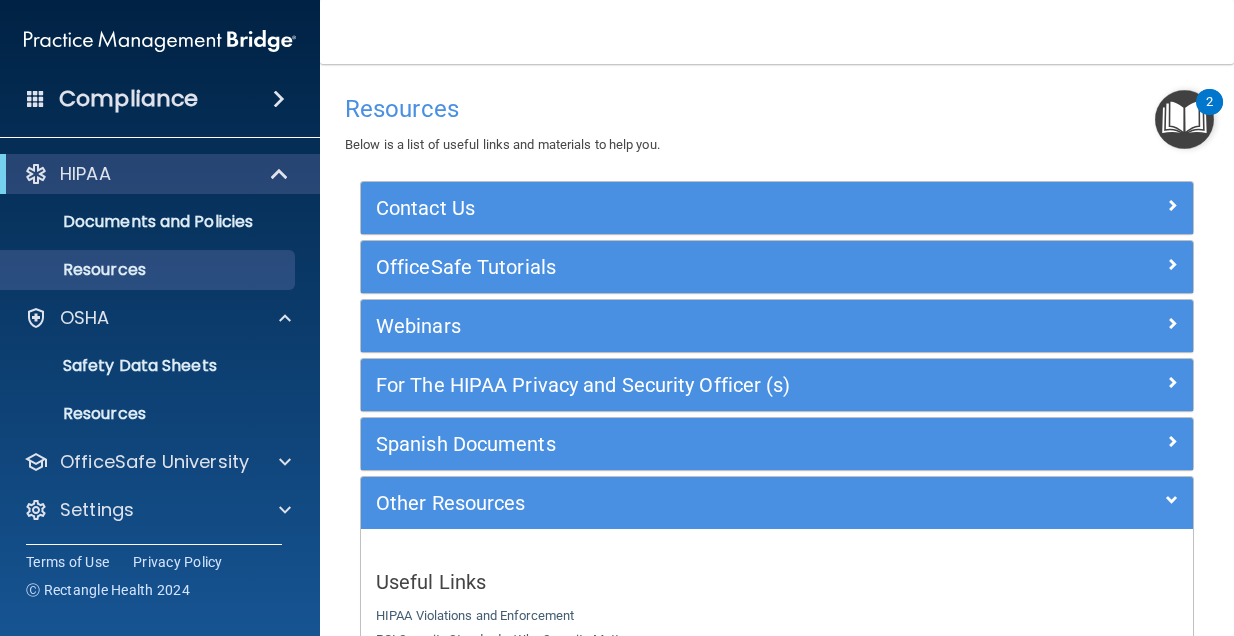 scroll, scrollTop: 0, scrollLeft: 0, axis: both 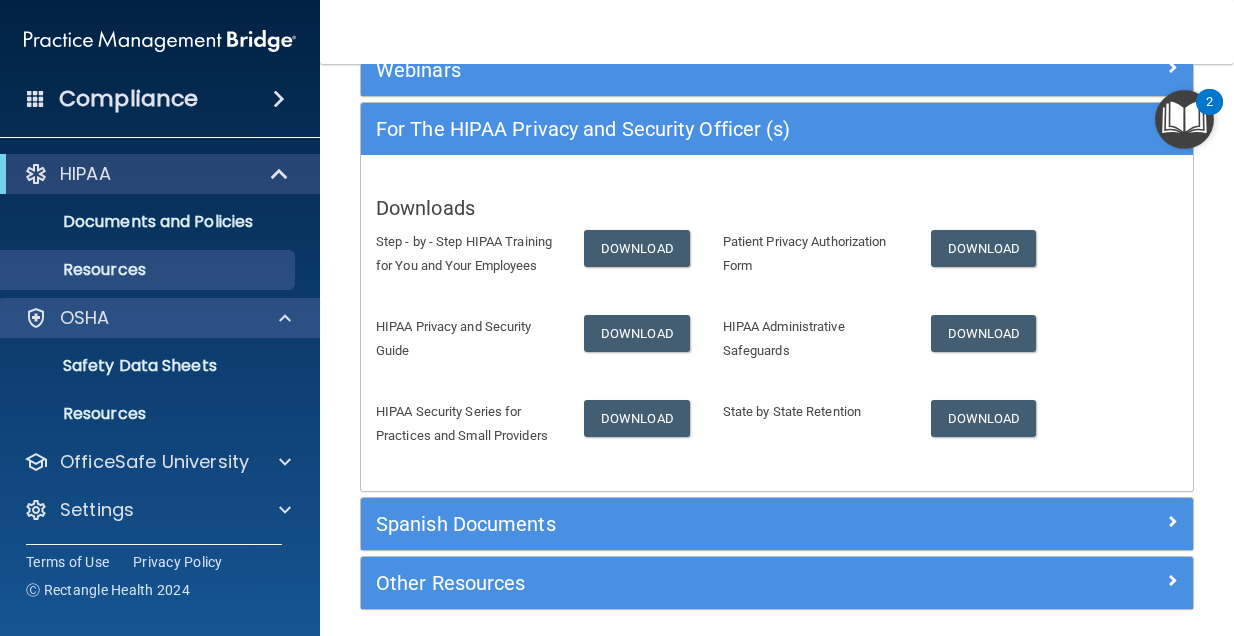 click on "OSHA" at bounding box center [160, 318] 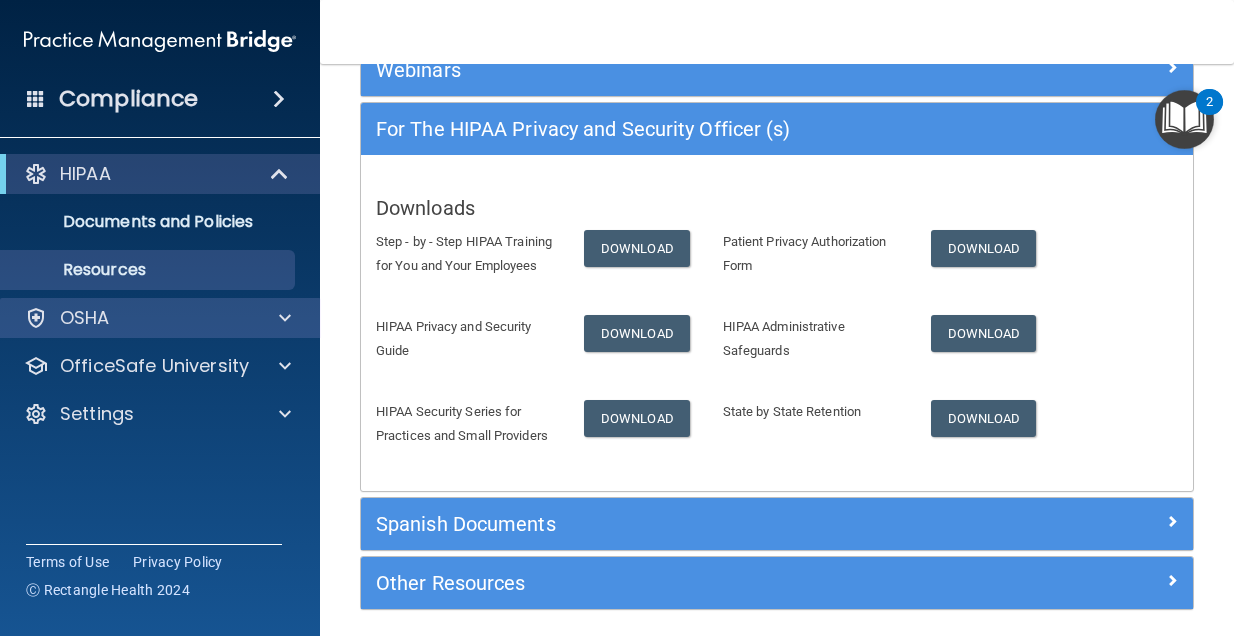 click at bounding box center [282, 318] 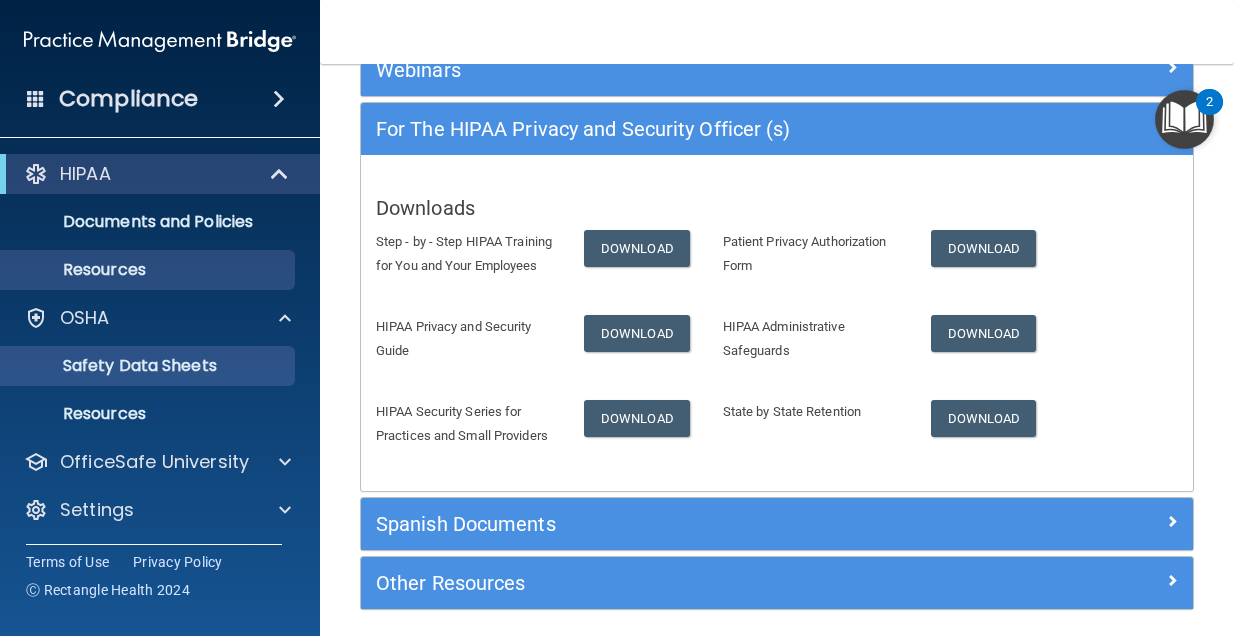 click on "Safety Data Sheets" at bounding box center (149, 366) 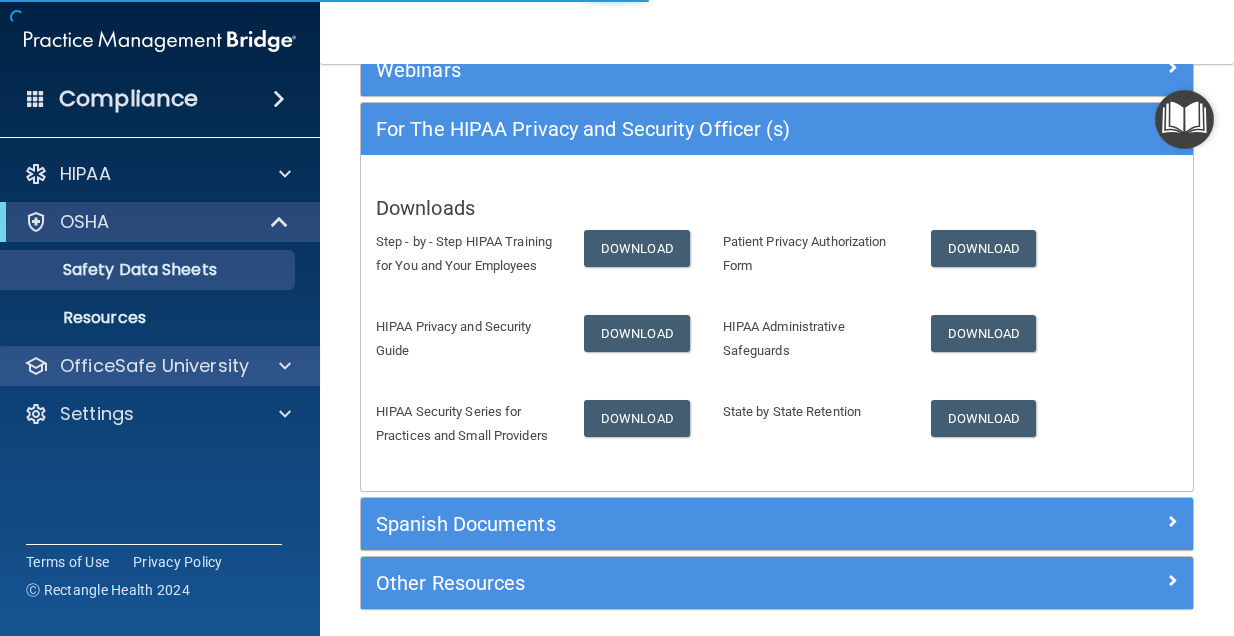 scroll, scrollTop: 0, scrollLeft: 0, axis: both 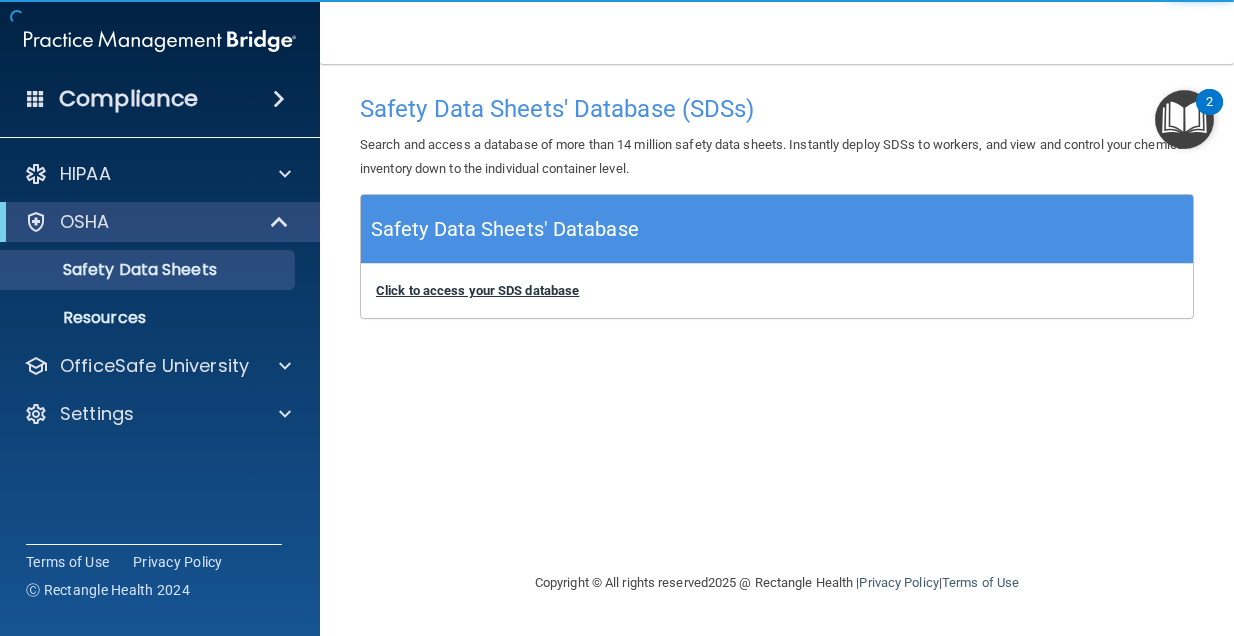 click on "Click to access your SDS database" at bounding box center [477, 290] 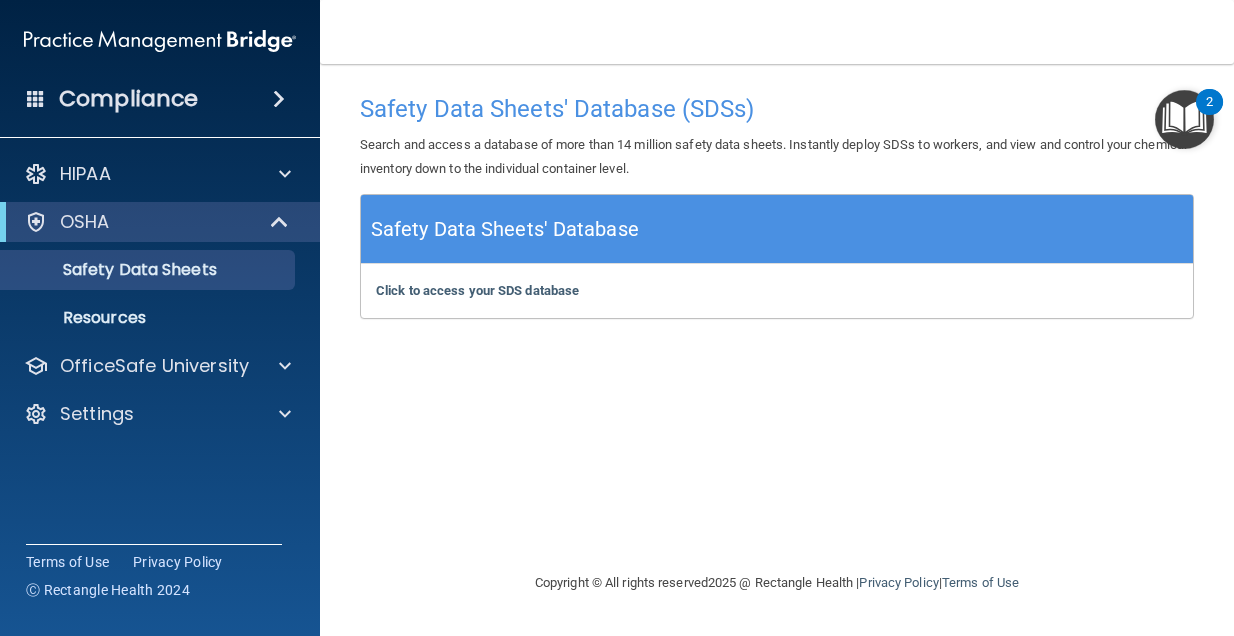 click at bounding box center (1184, 119) 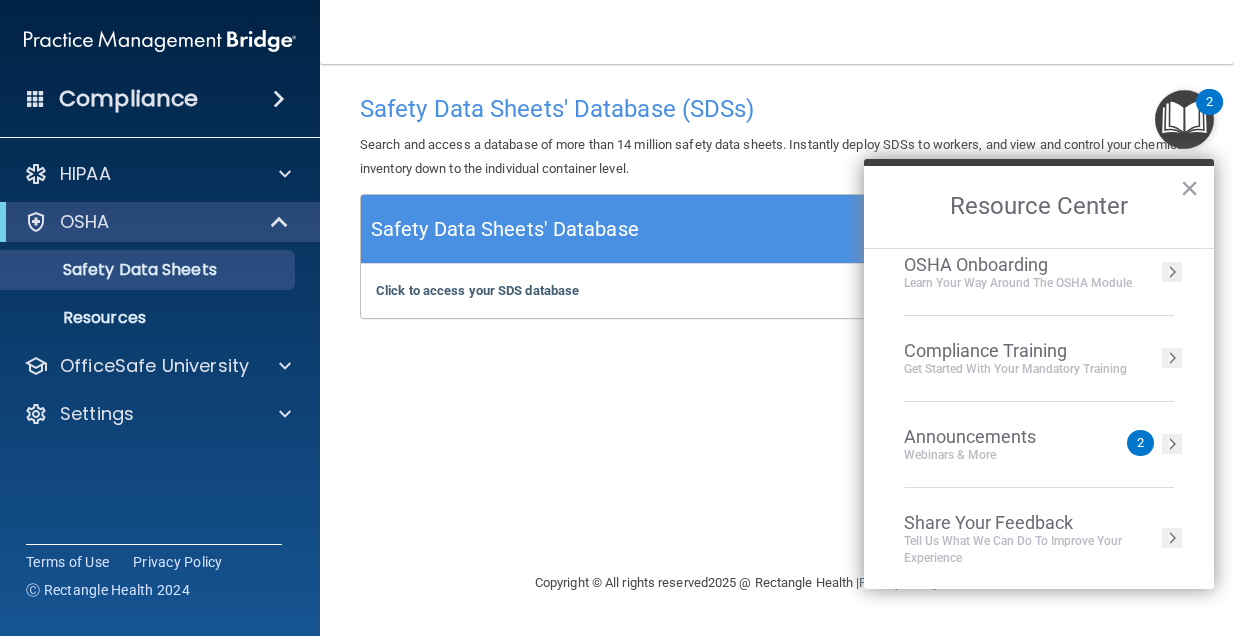 scroll, scrollTop: 105, scrollLeft: 0, axis: vertical 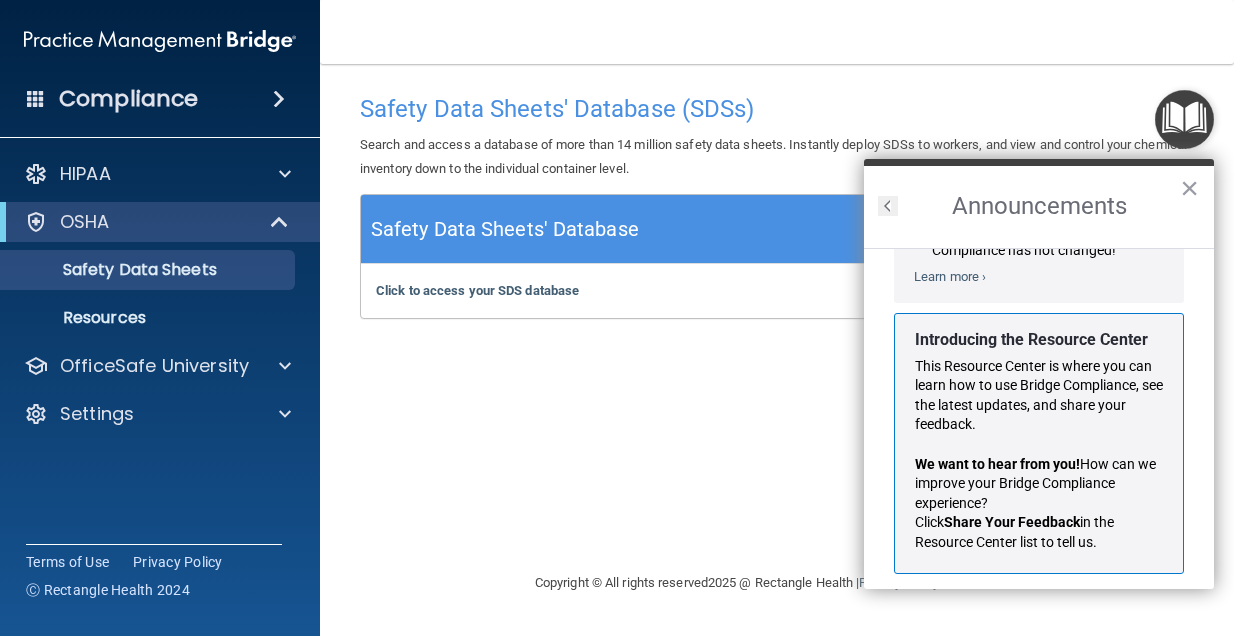 click at bounding box center (888, 206) 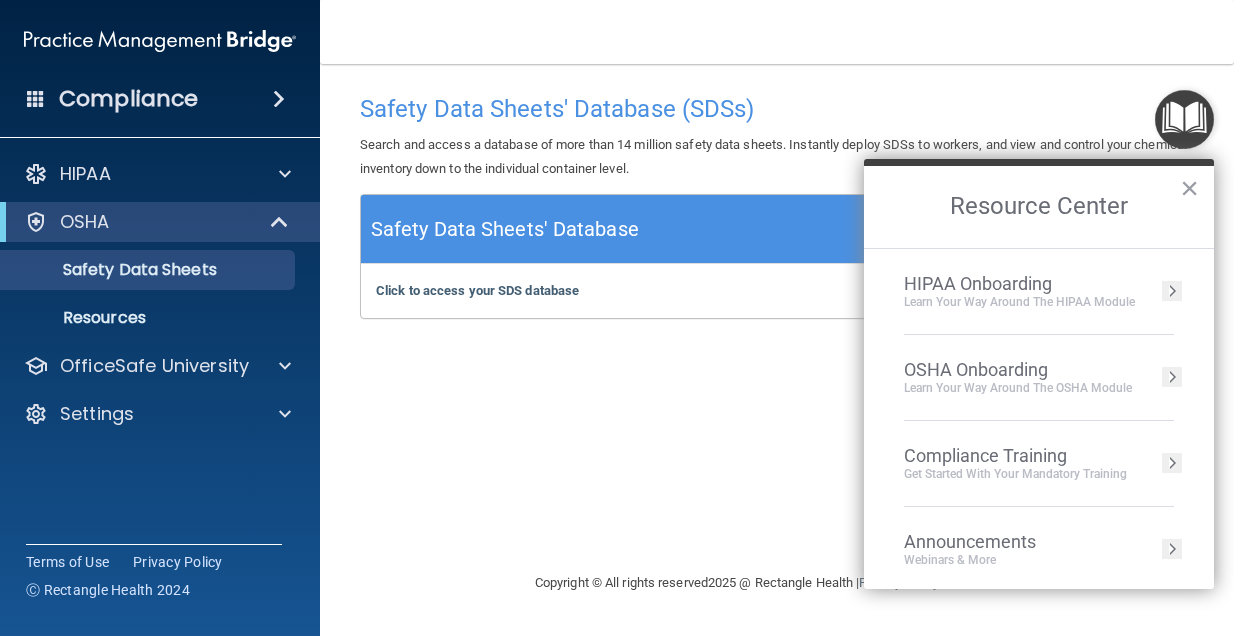 scroll, scrollTop: 269, scrollLeft: 0, axis: vertical 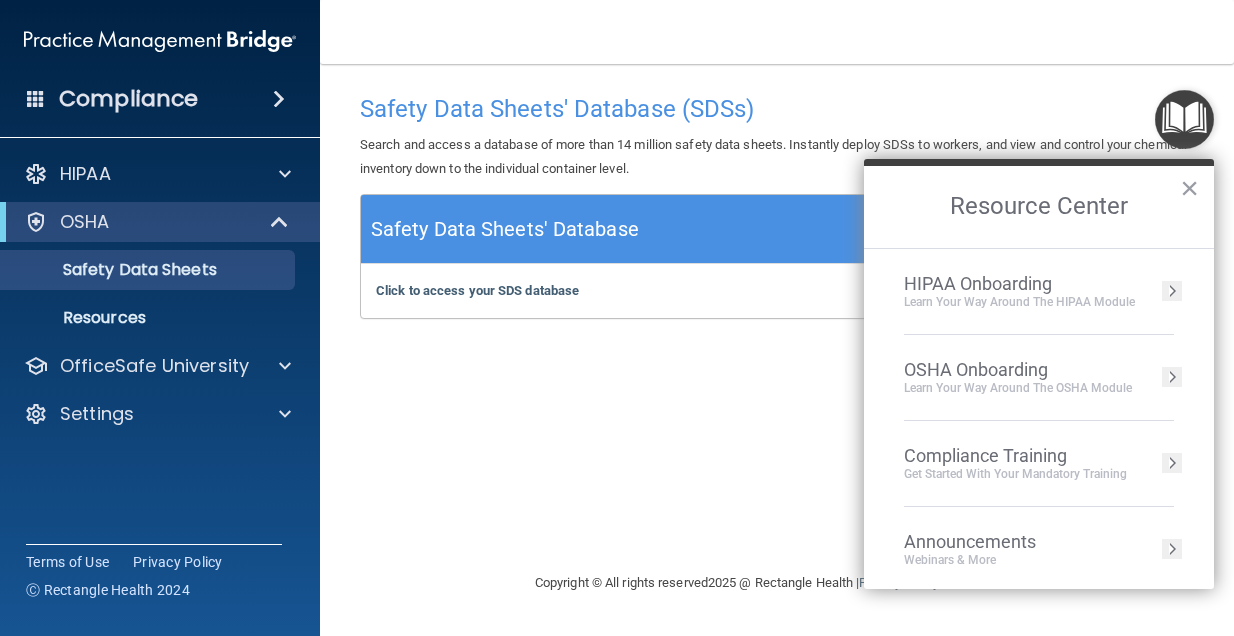 click on "HIPAA Onboarding Learn Your Way around the HIPAA module" at bounding box center (1039, 292) 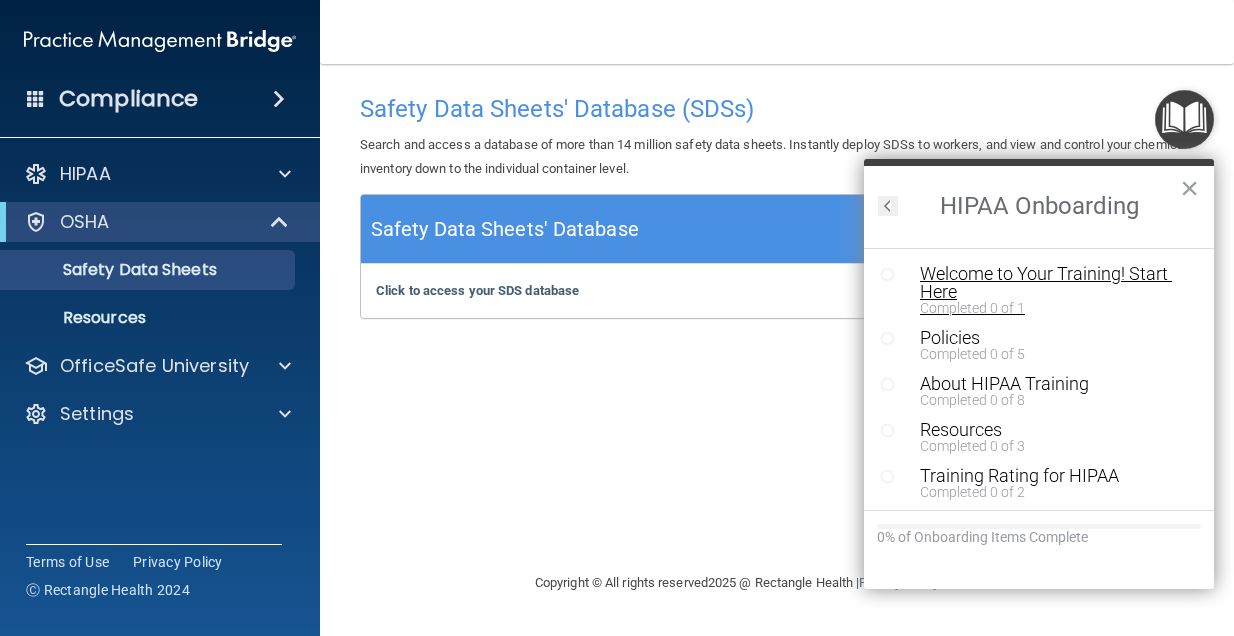 scroll, scrollTop: 0, scrollLeft: 0, axis: both 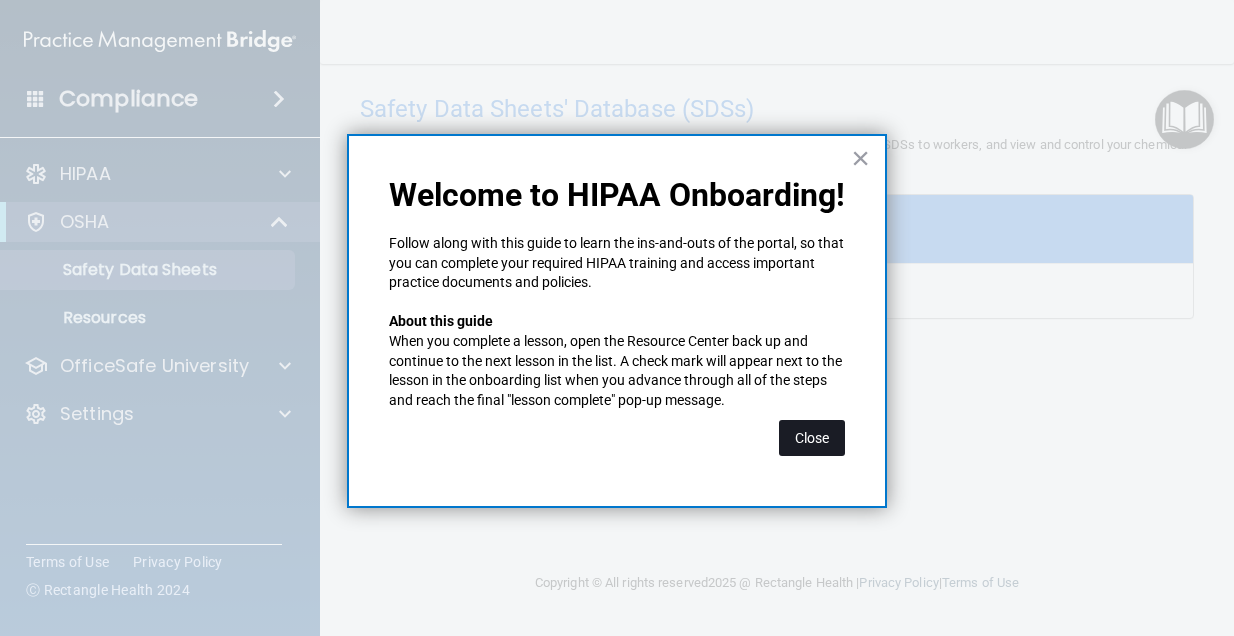 click on "Close" at bounding box center (812, 438) 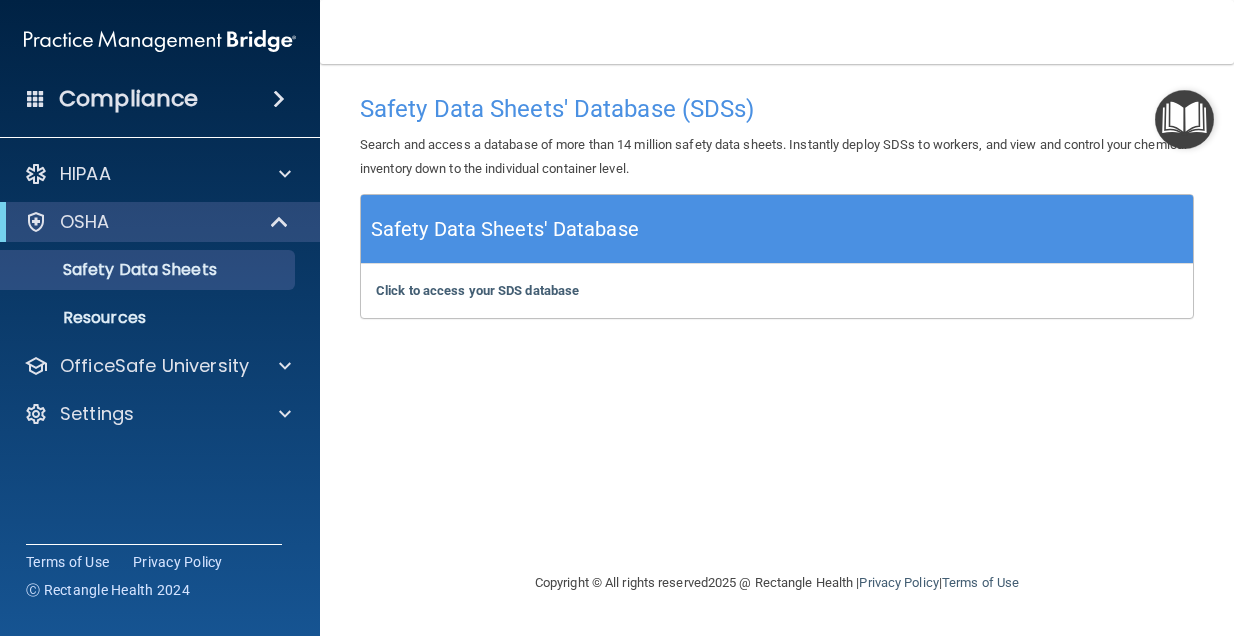 click at bounding box center [1184, 119] 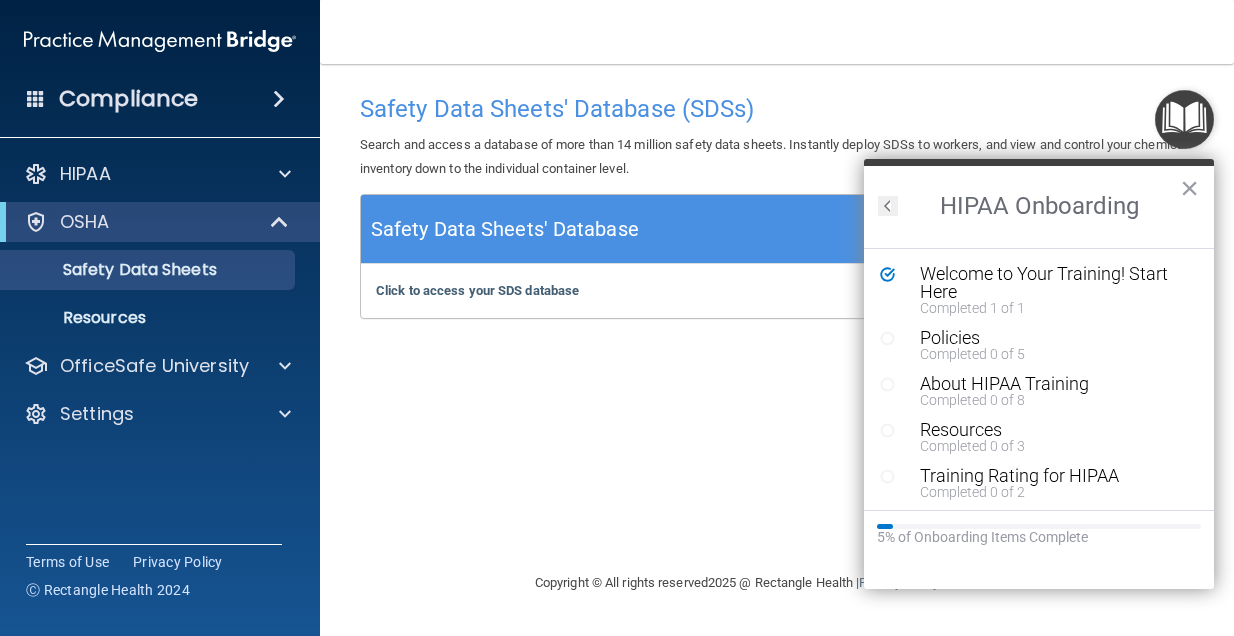 scroll, scrollTop: 0, scrollLeft: 0, axis: both 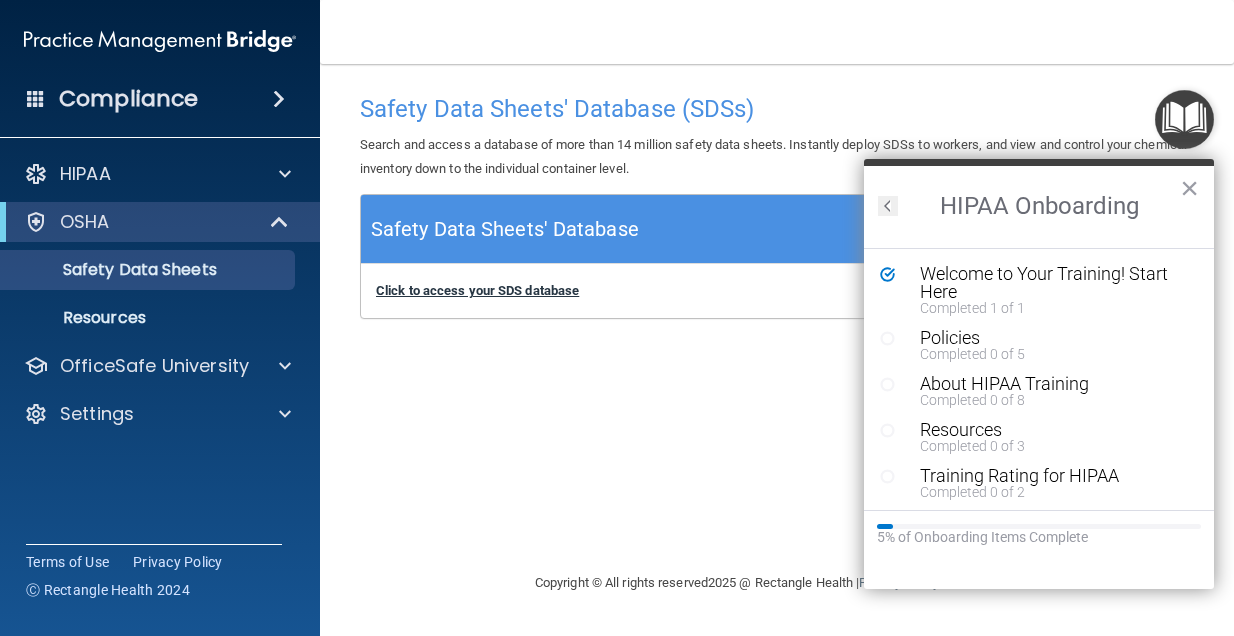 click on "Click to access your SDS database" at bounding box center (477, 290) 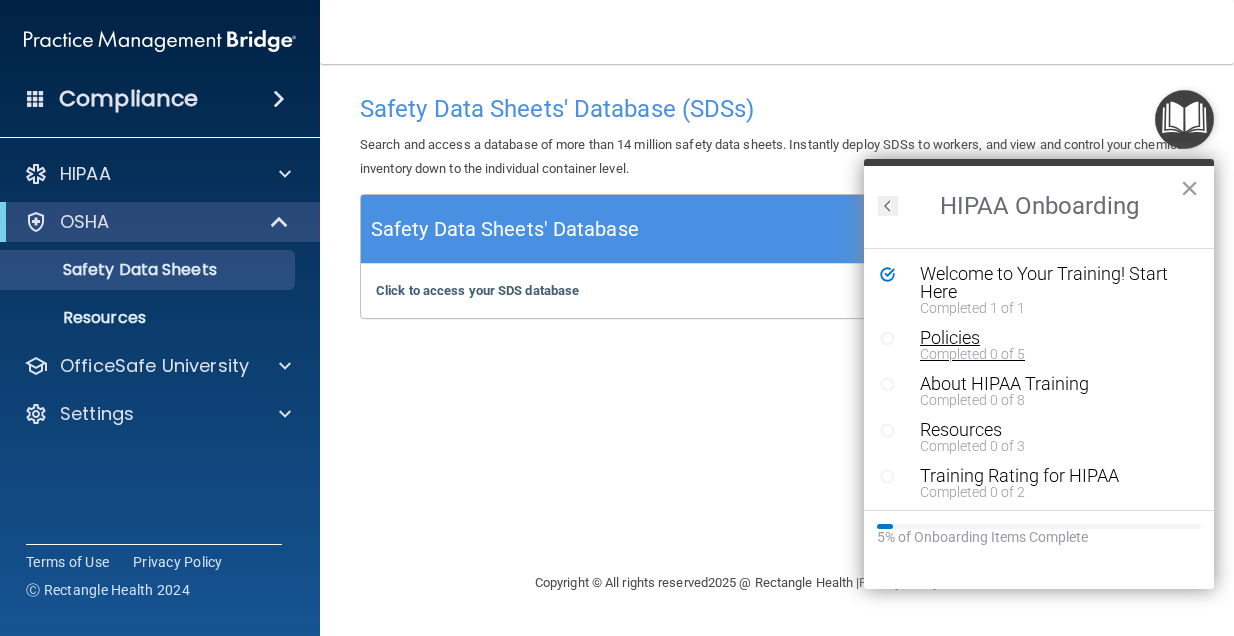 click on "Policies" at bounding box center (1054, 338) 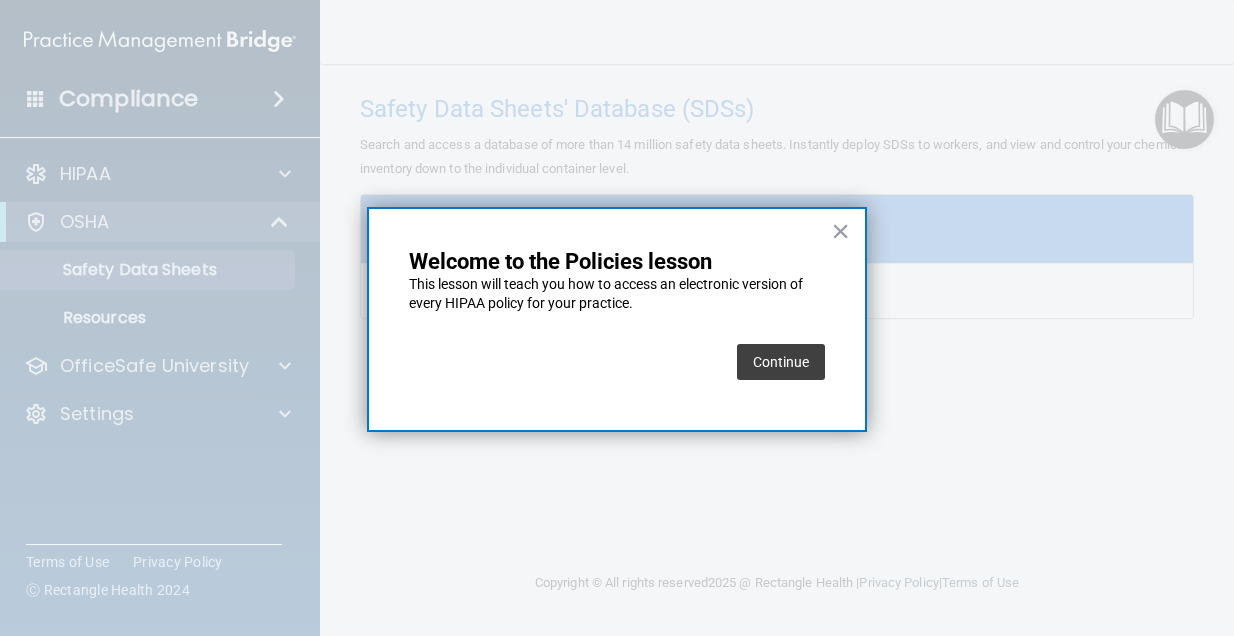 click on "Continue" at bounding box center [781, 362] 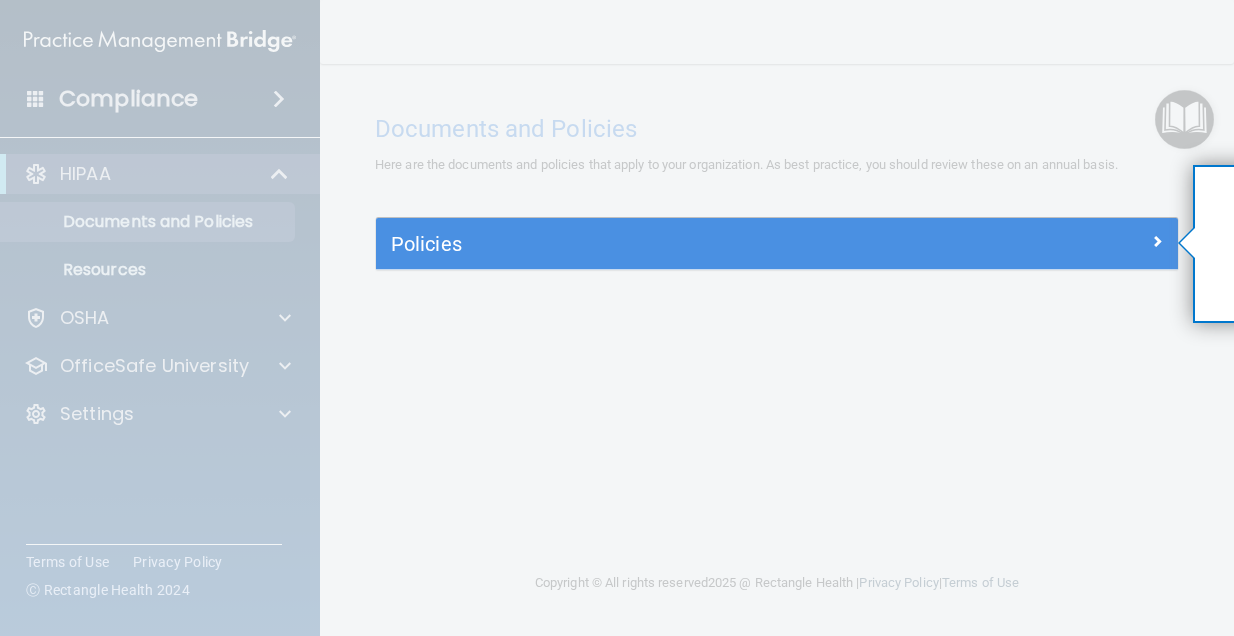 click at bounding box center (1157, 241) 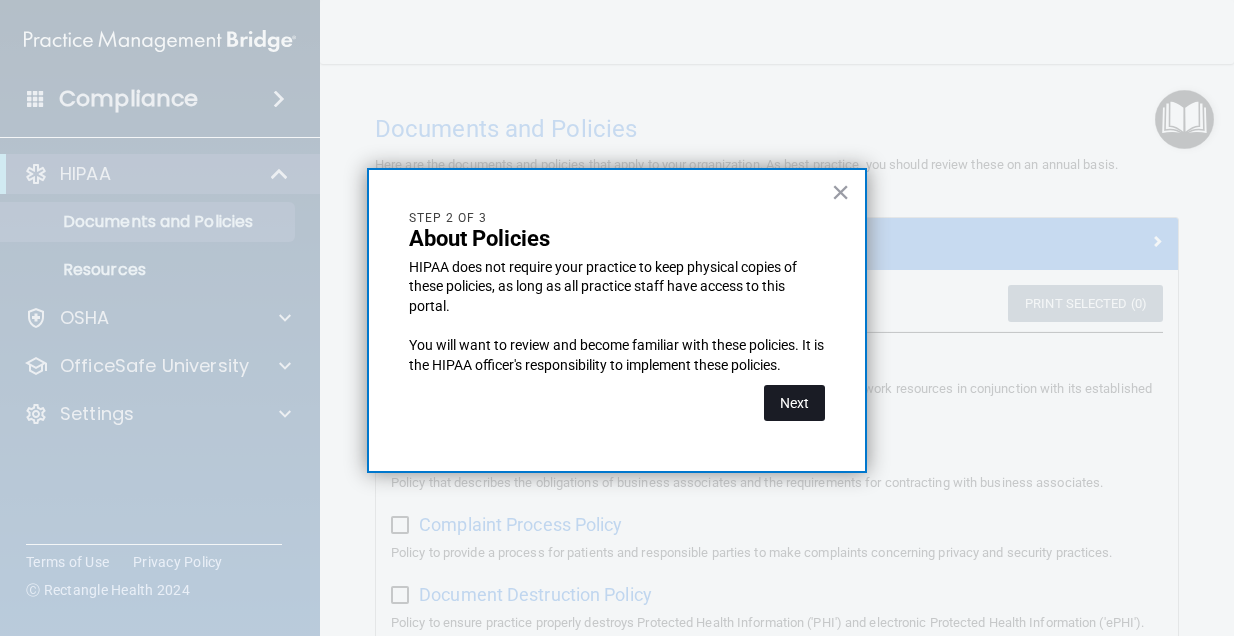 click on "Next" at bounding box center [794, 403] 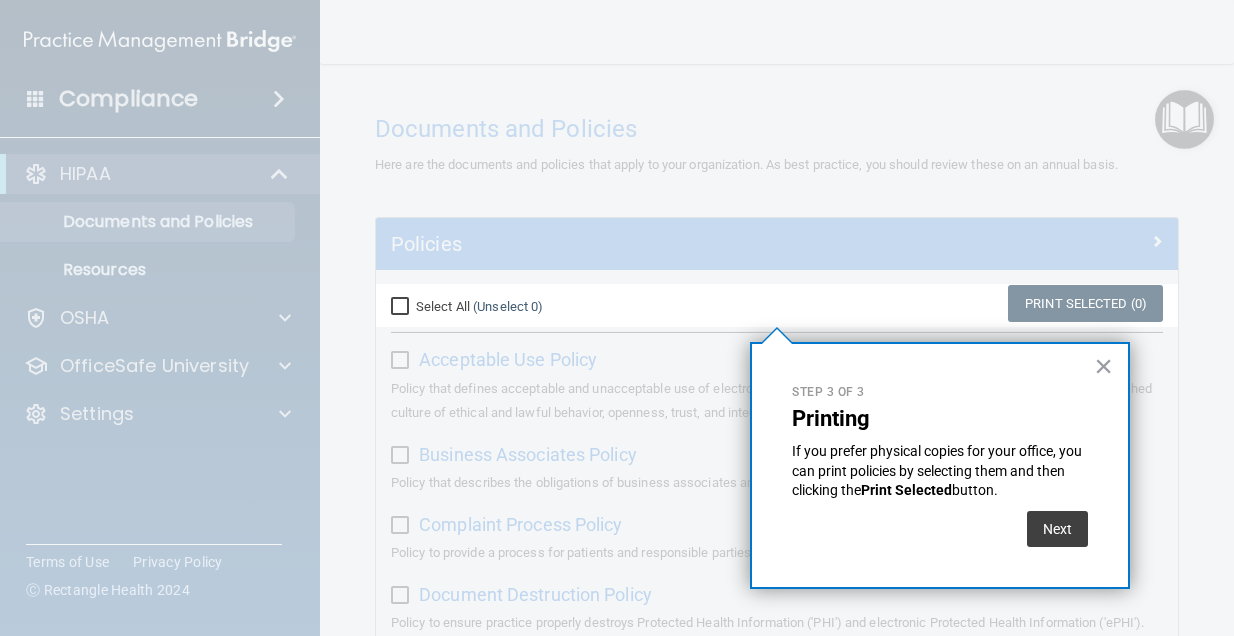 click at bounding box center [777, 142] 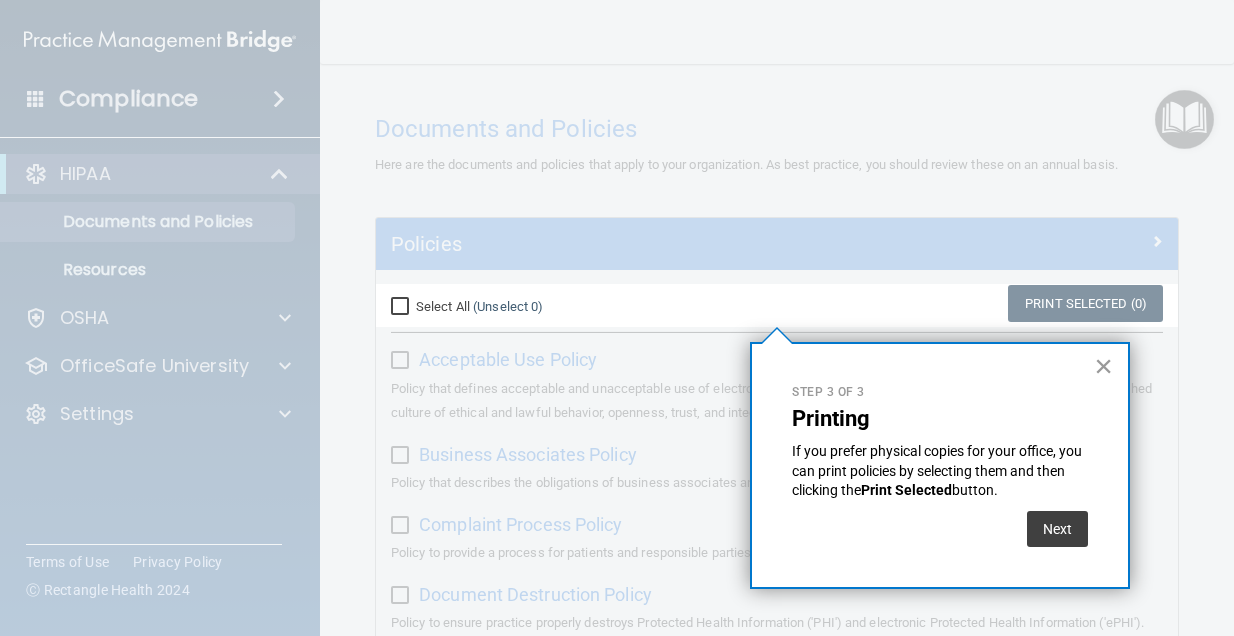 click on "×" at bounding box center (1103, 366) 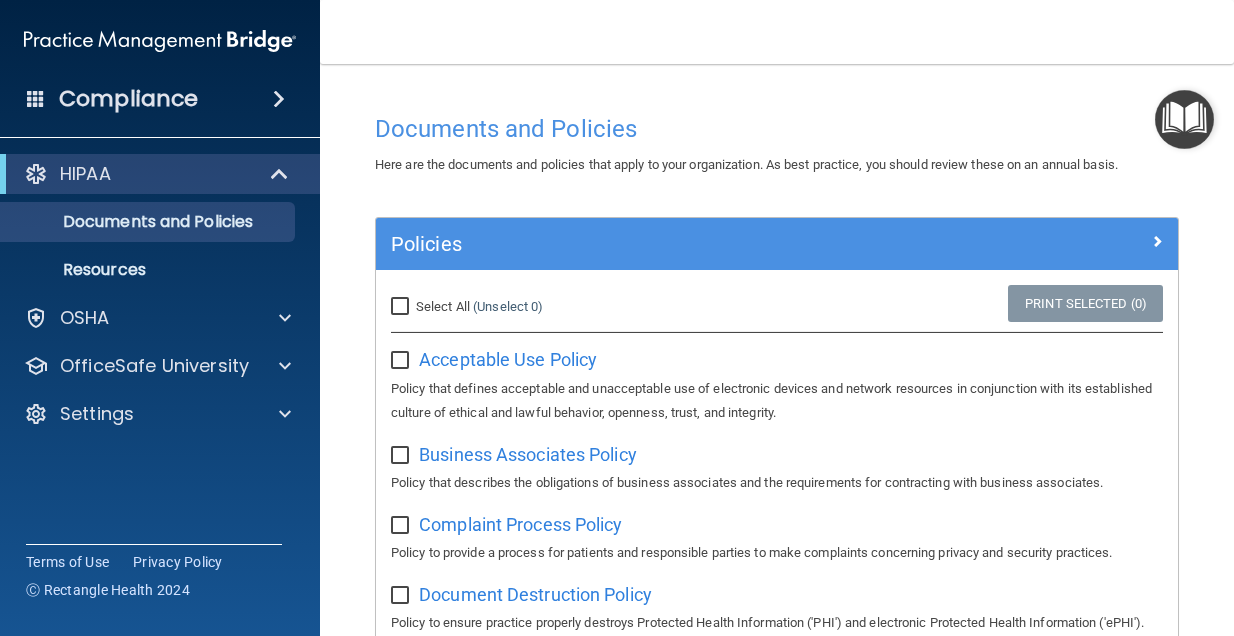 scroll, scrollTop: 134, scrollLeft: 0, axis: vertical 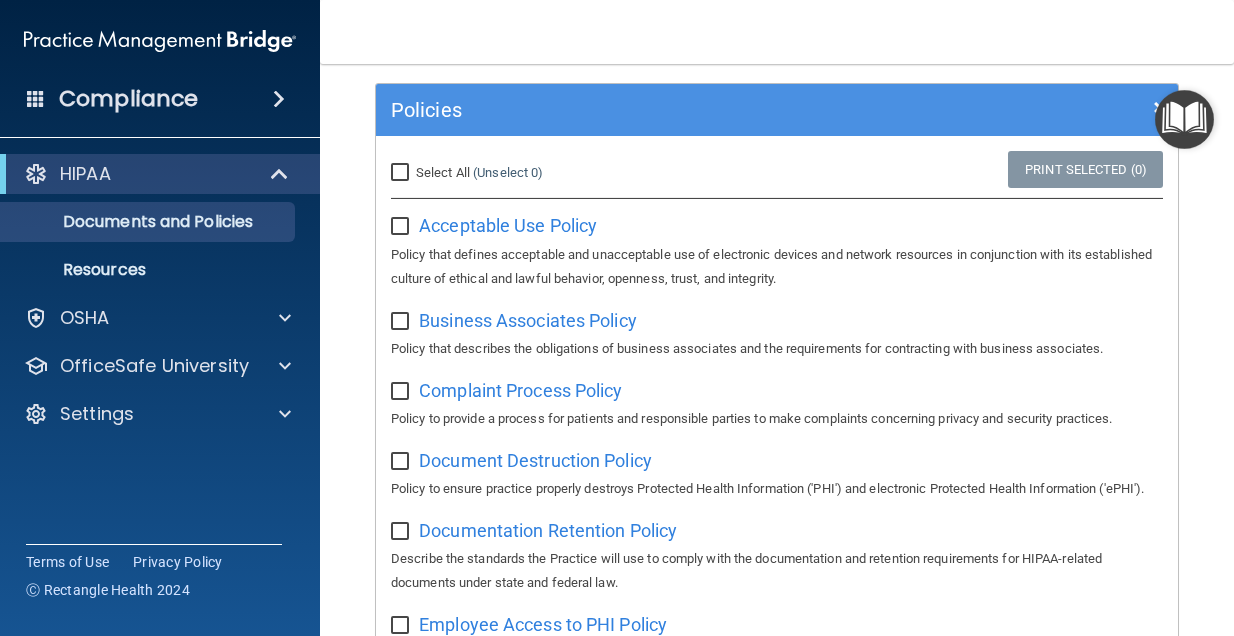 click on "Select All   (Unselect 0)    Unselect All" at bounding box center (402, 173) 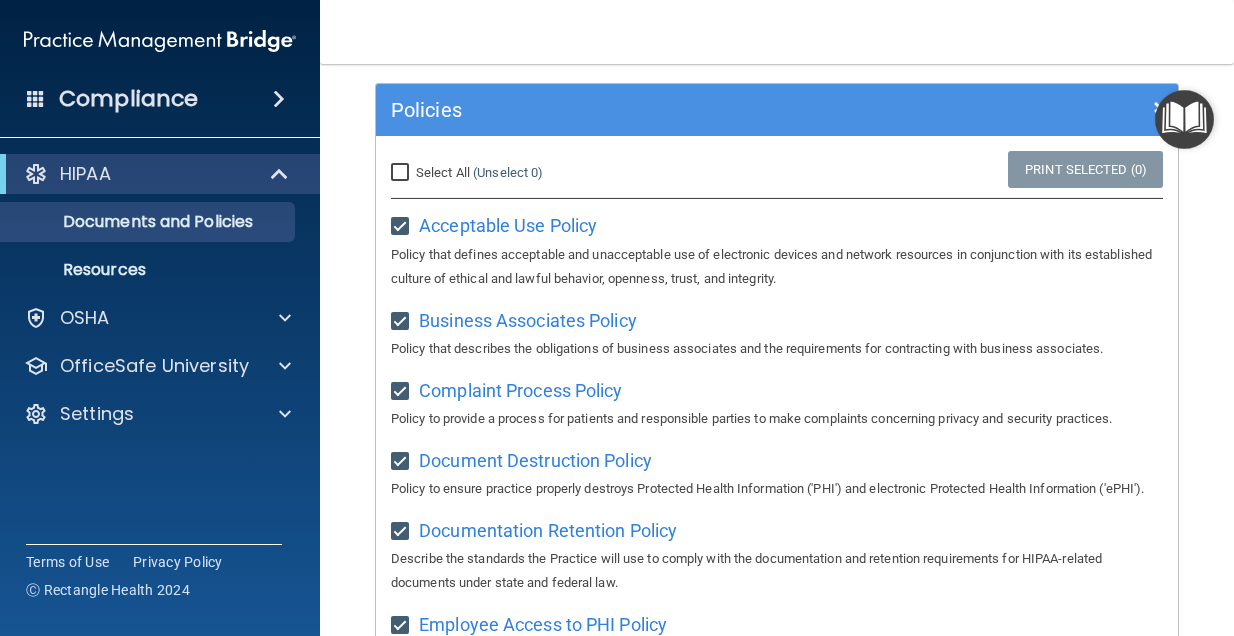 checkbox on "true" 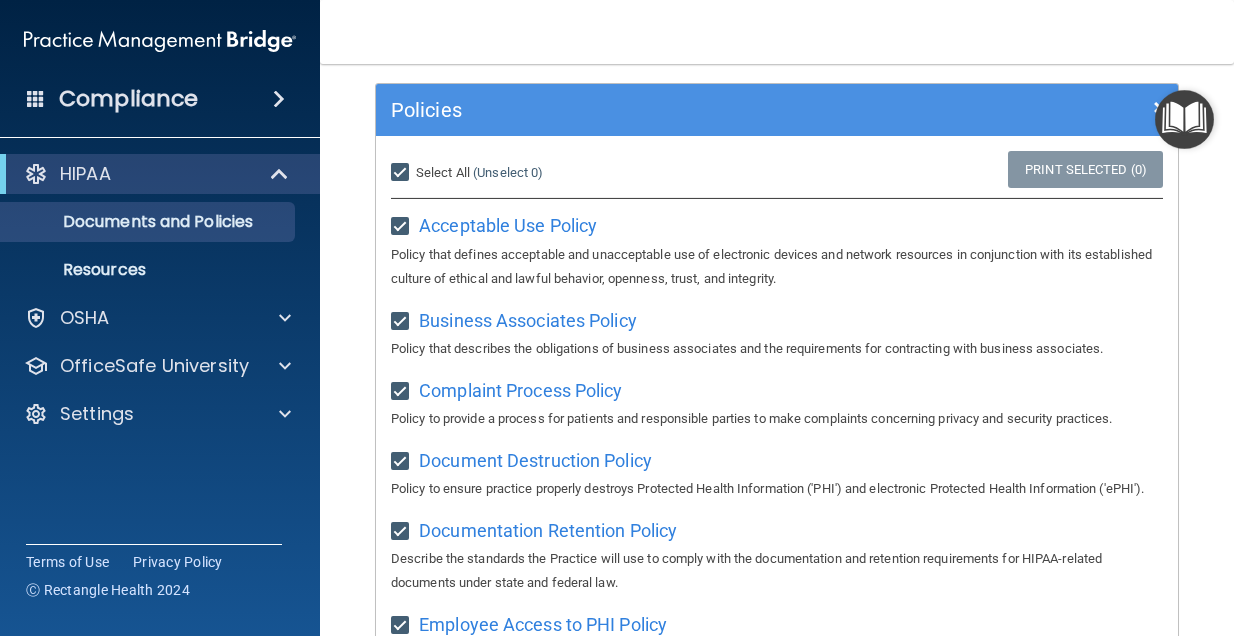 checkbox on "true" 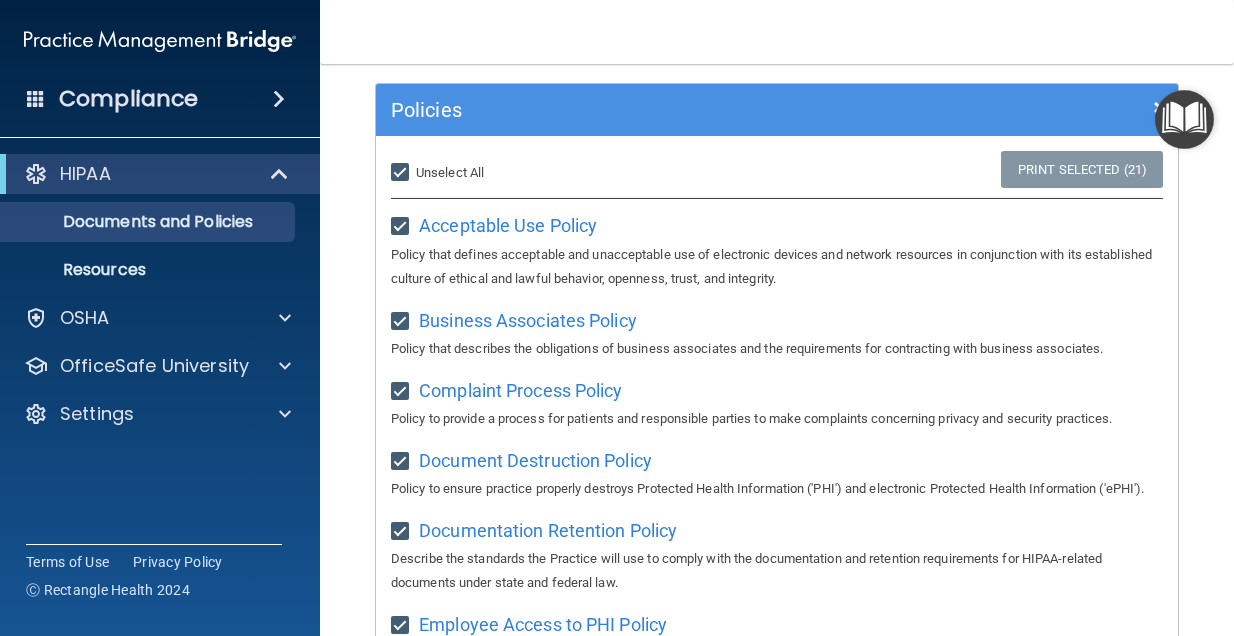 click on "Select All   (Unselect 21)    Unselect All" at bounding box center [402, 173] 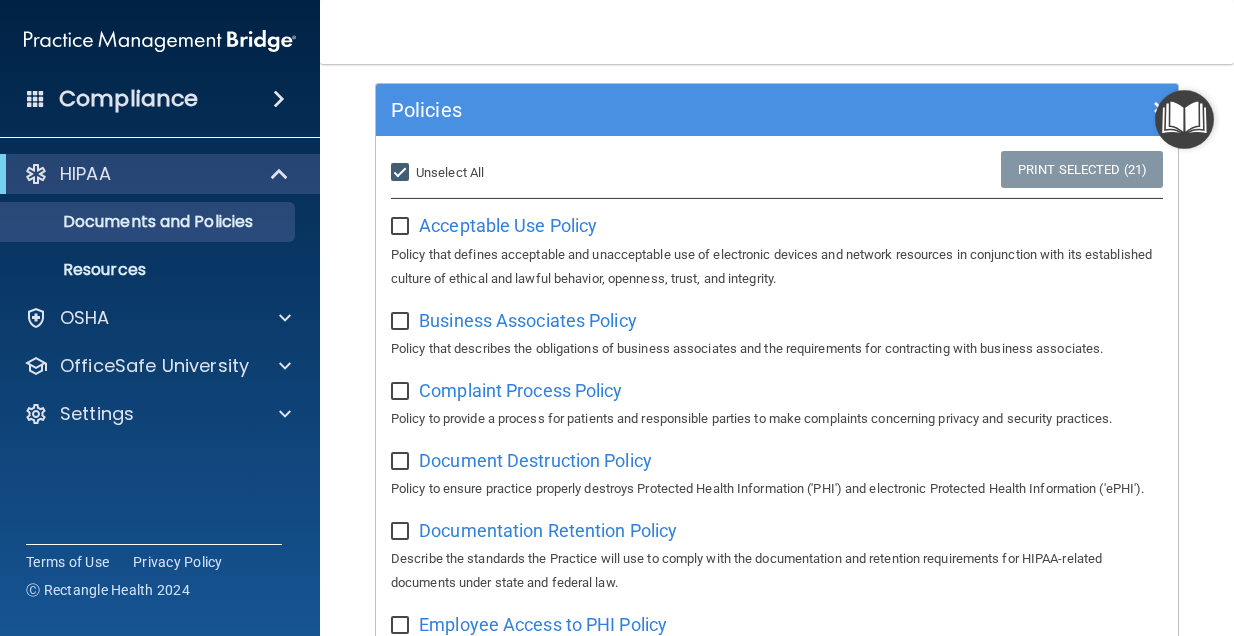 checkbox on "false" 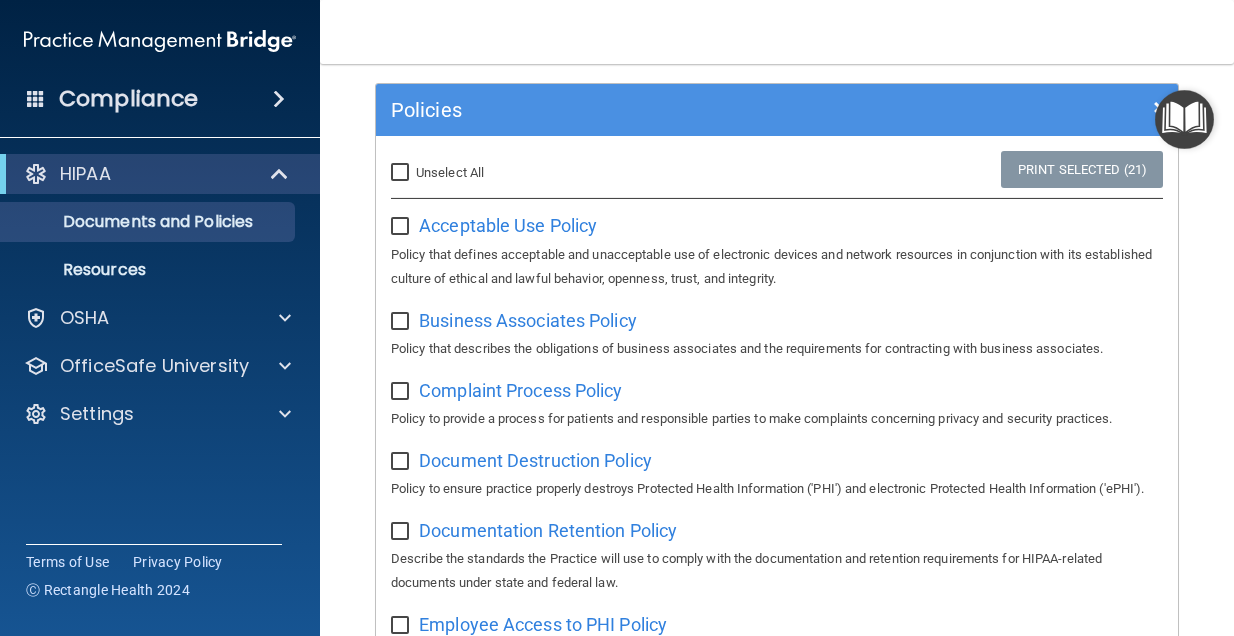 checkbox on "false" 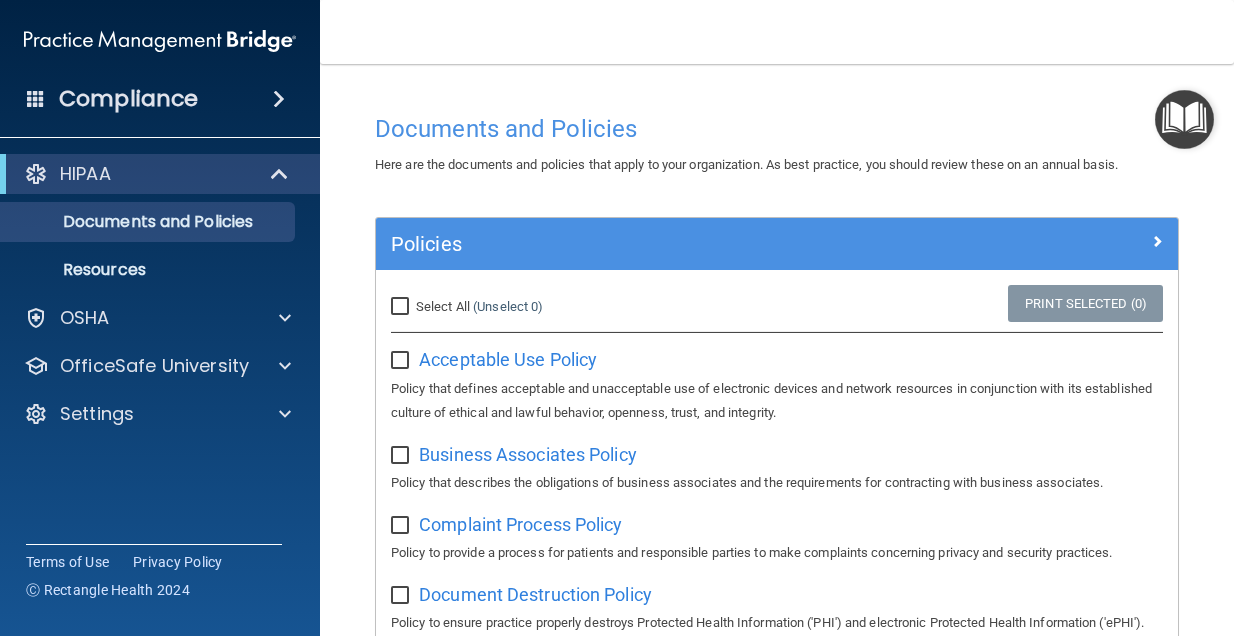 scroll, scrollTop: 0, scrollLeft: 0, axis: both 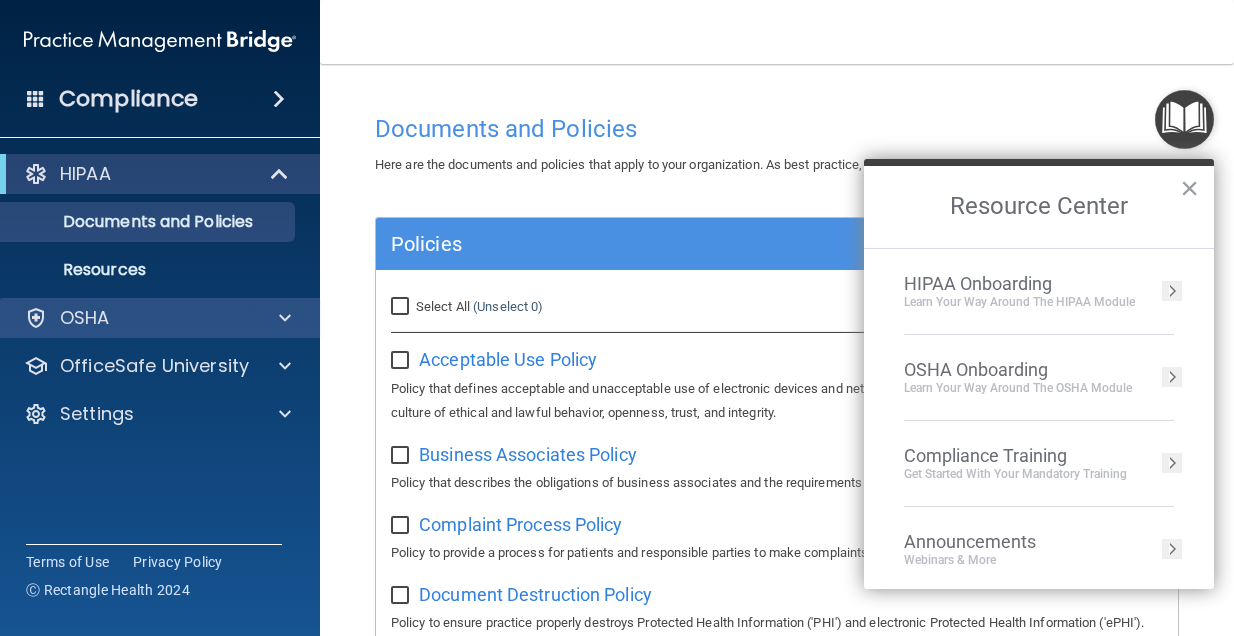 click at bounding box center [285, 318] 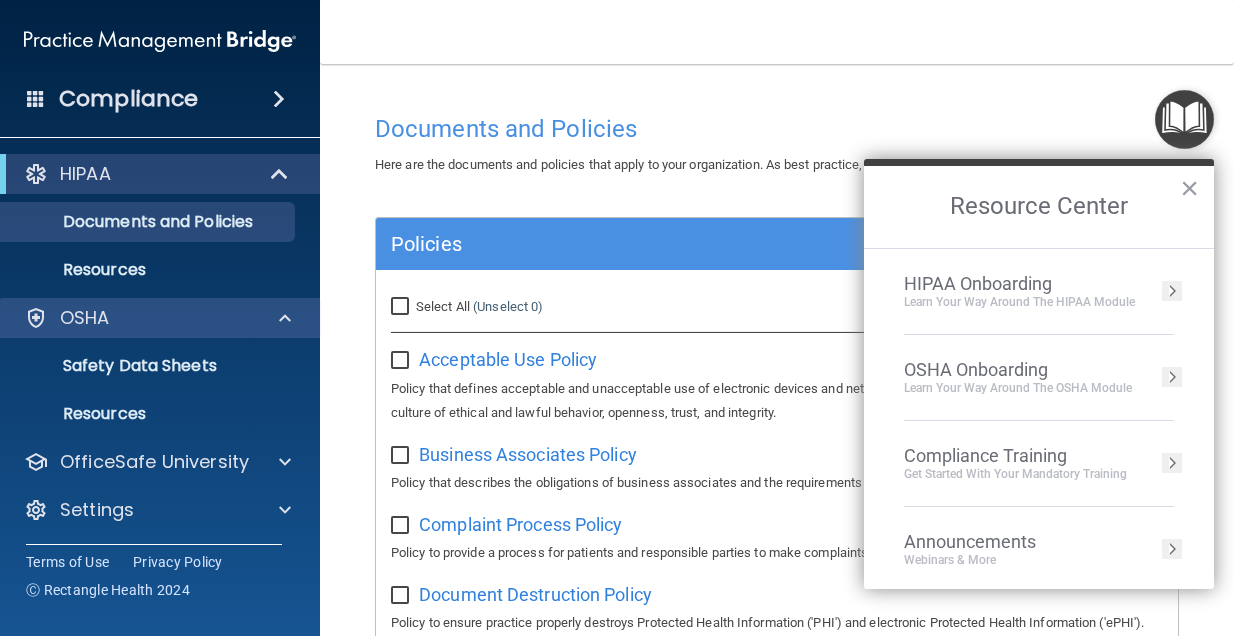 click on "OSHA" at bounding box center [160, 318] 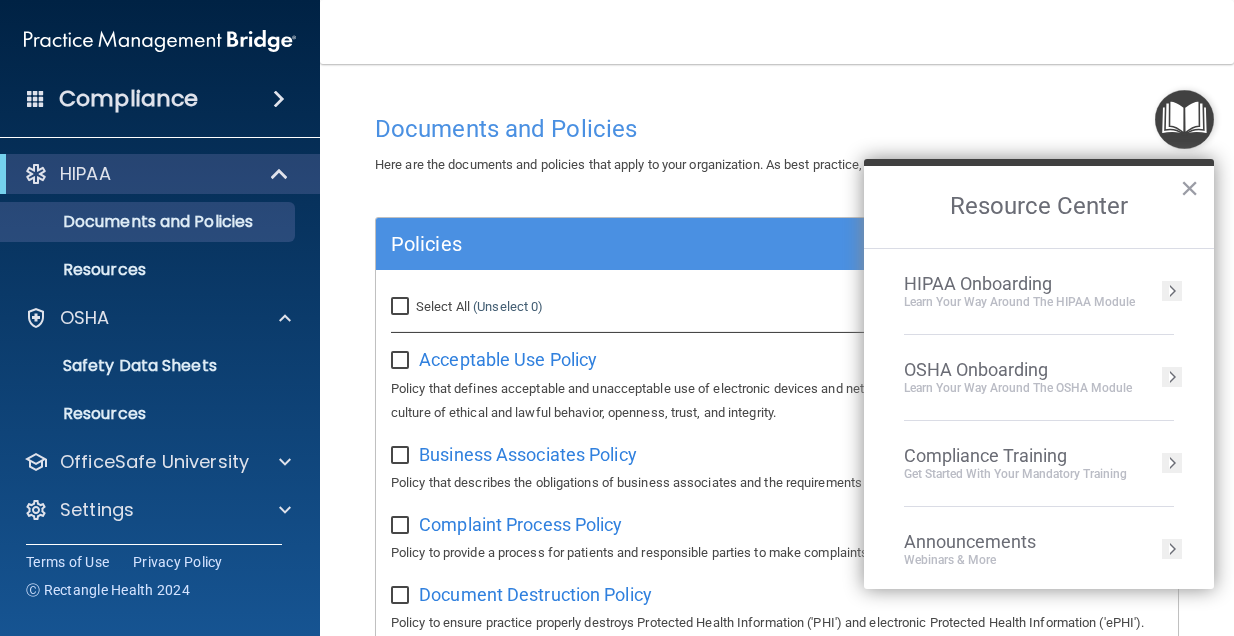 click on "Documents and Policies                 Report an Incident               Business Associates               Emergency Planning               Resources                 HIPAA Risk Assessment" at bounding box center (161, 242) 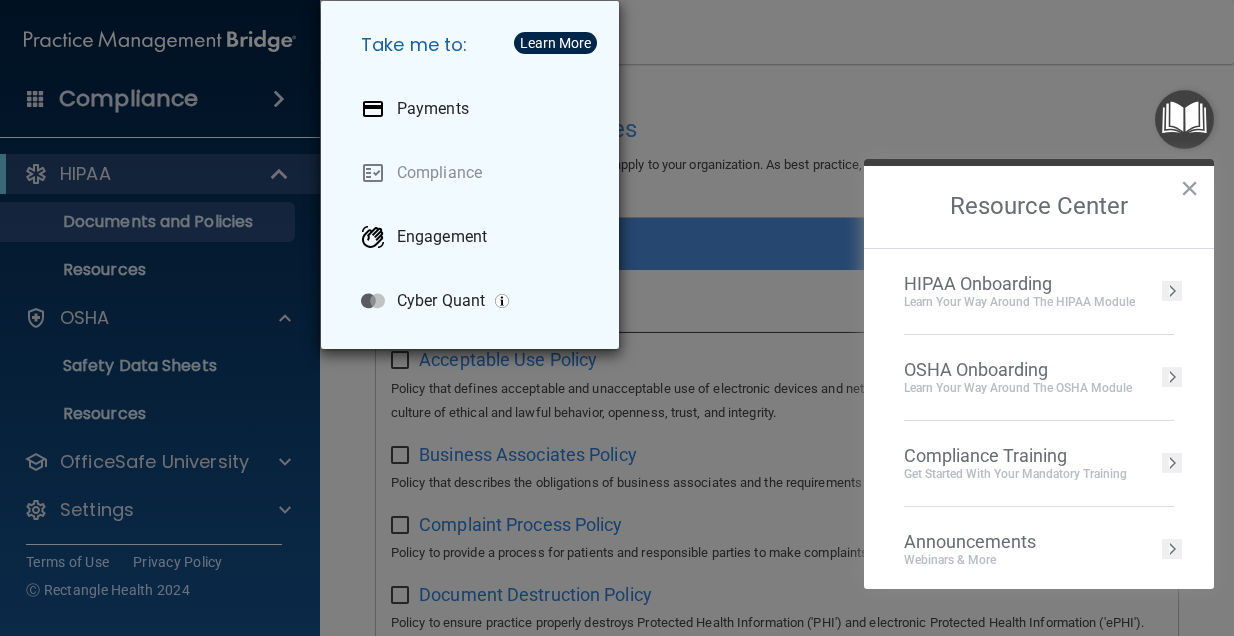click on "Take me to:             Payments                   Compliance                     Engagement                     Cyber Quant" at bounding box center [617, 318] 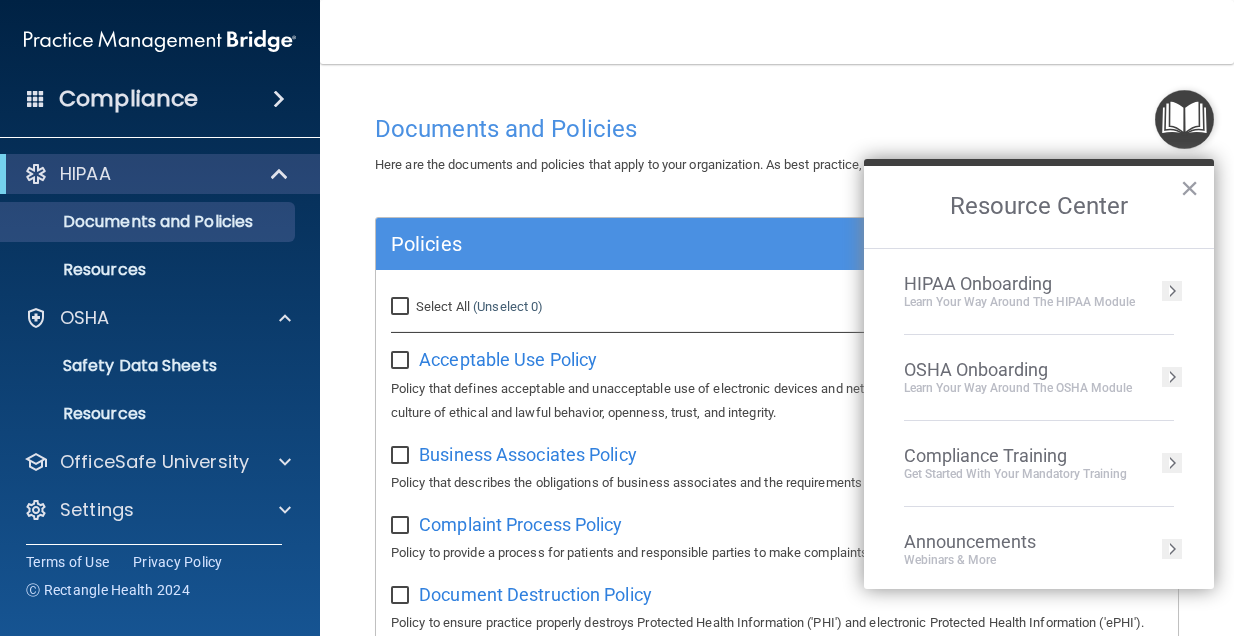 click on "Documents and Policies       Here are the documents and policies that apply to your organization. As best practice, you should review these on an annual basis.             There are no documents selected                Search Documents:                      Search Results            Name  Description        Acceptable Use Policy   Acceptable Use Policy     Policy that defines acceptable and unacceptable use of electronic devices and network resources in conjunction with its established culture of ethical and lawful behavior, openness, trust, and integrity.        Business Associates Policy   Business Associates Policy     Policy that describes the obligations of business associates and the requirements for contracting with business associates.        Complaint Process Policy   Complaint Process Policy     Policy to provide a process for patients and responsible parties to make complaints concerning privacy and security practices.        Document Destruction Policy   Document Destruction Policy" at bounding box center (777, 1158) 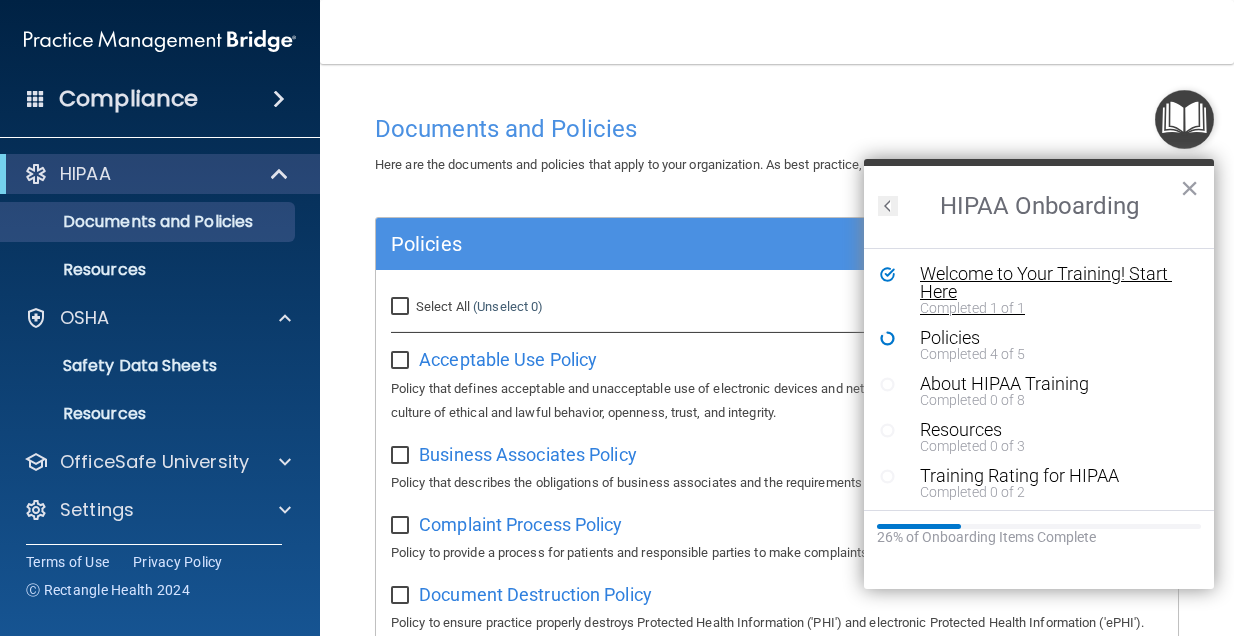 scroll, scrollTop: 0, scrollLeft: 3, axis: horizontal 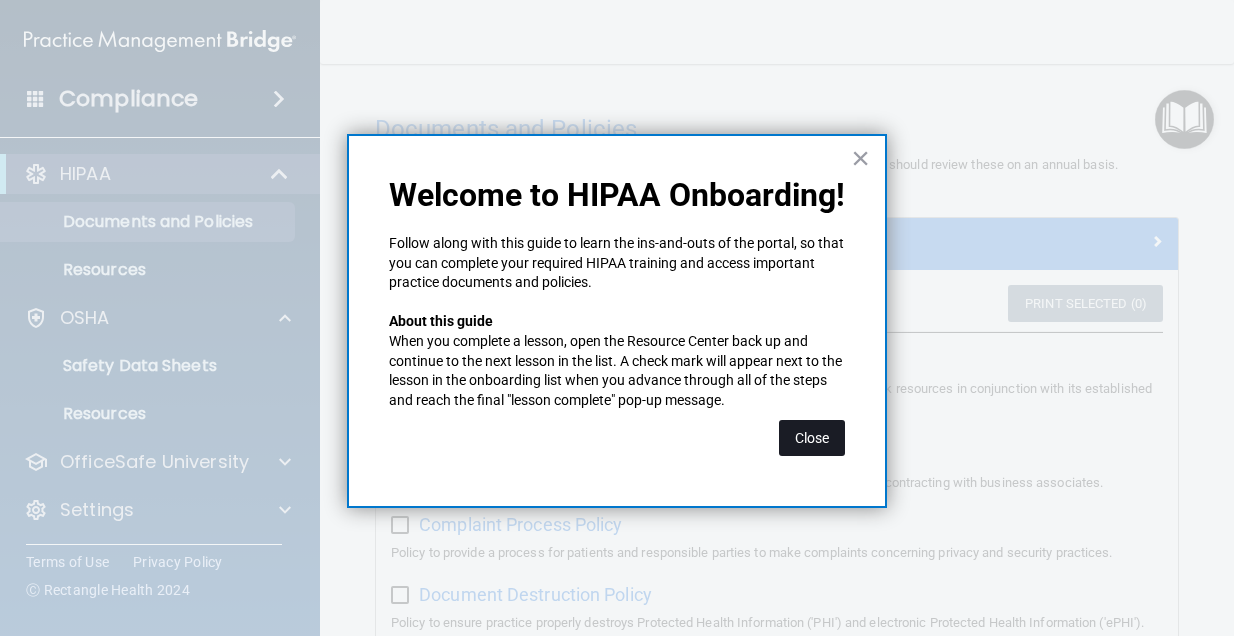 click on "Close" at bounding box center (812, 438) 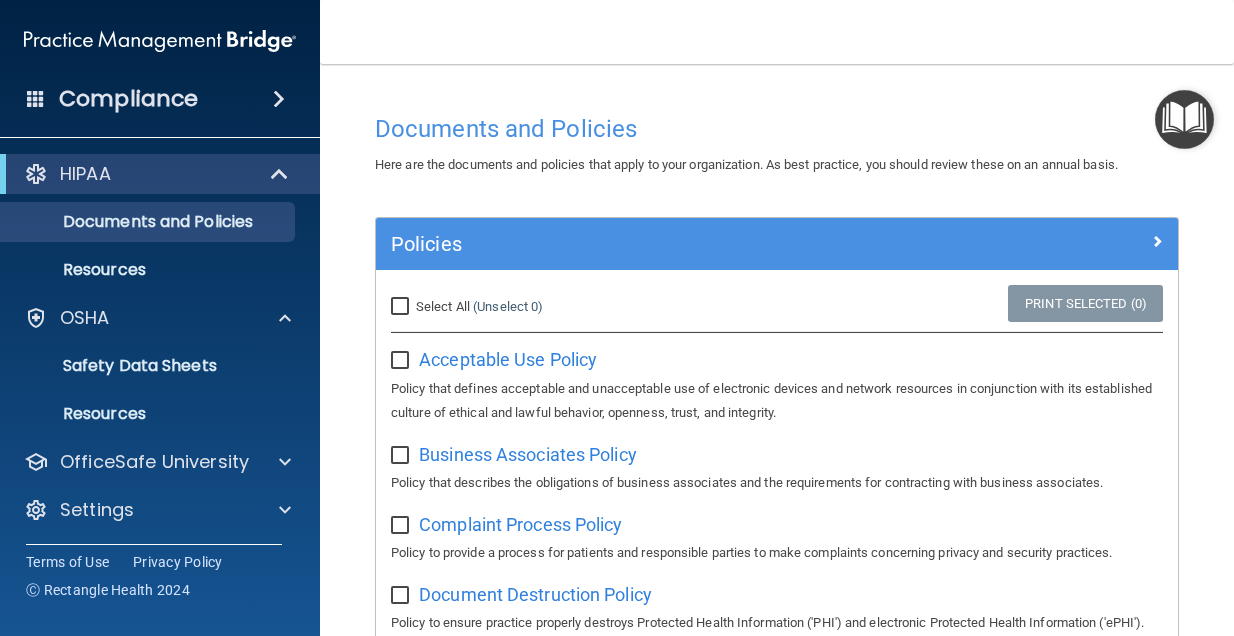 click at bounding box center (1078, 240) 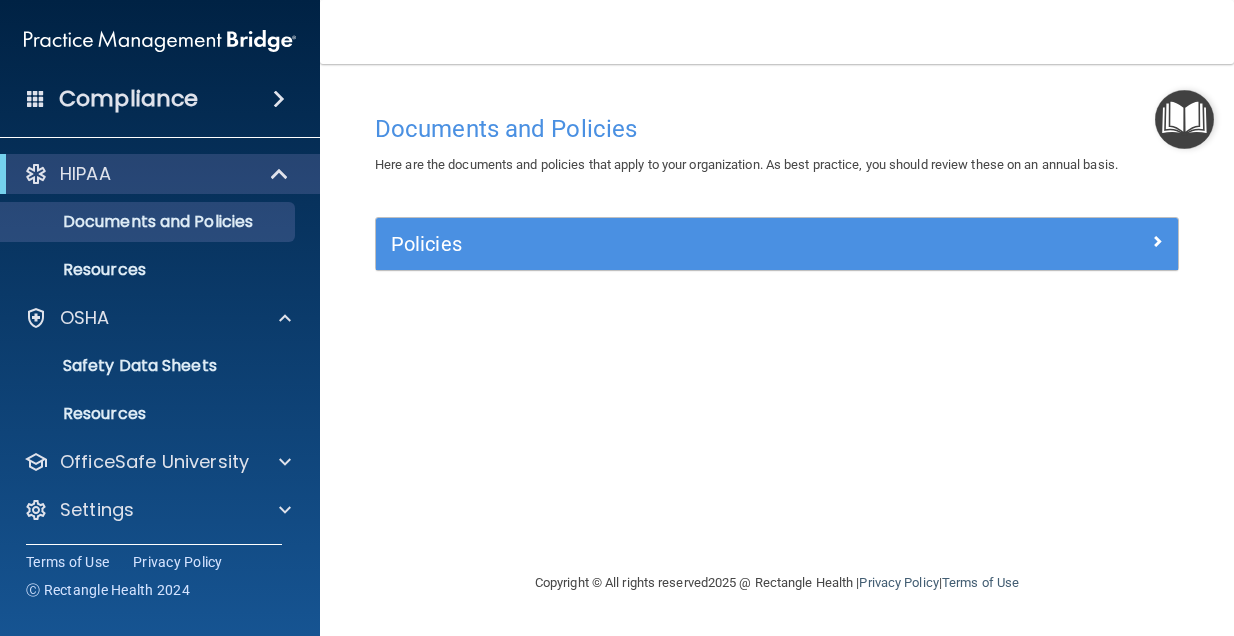 click at bounding box center [1184, 119] 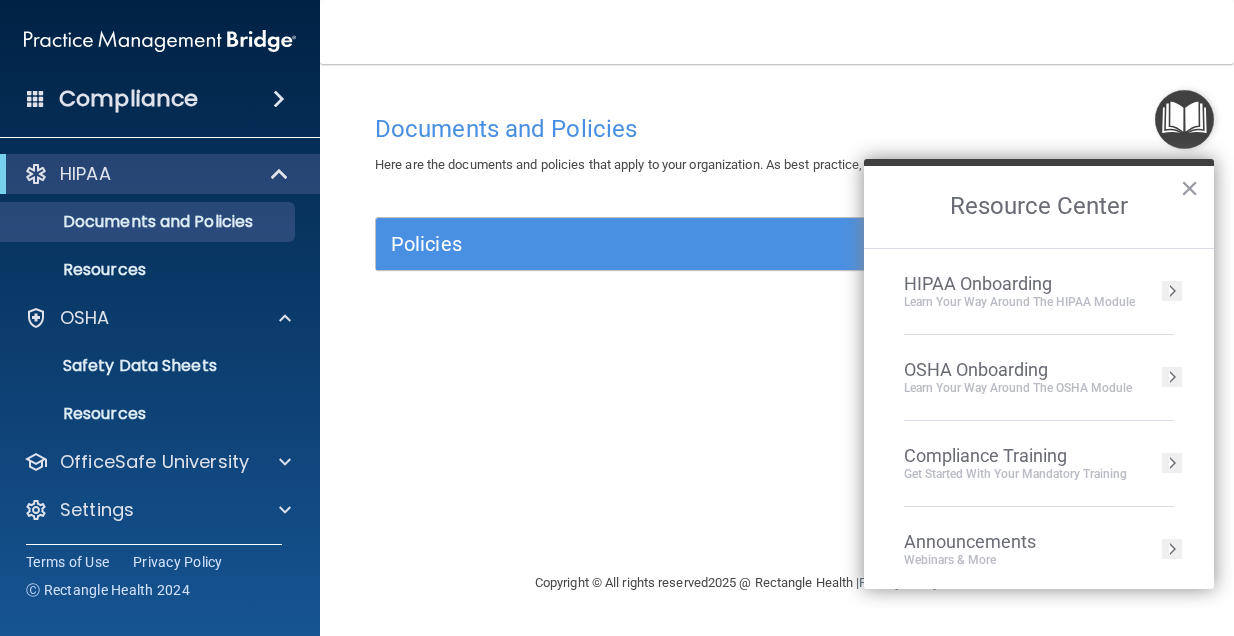 click on "Learn Your Way around the HIPAA module" at bounding box center [1019, 302] 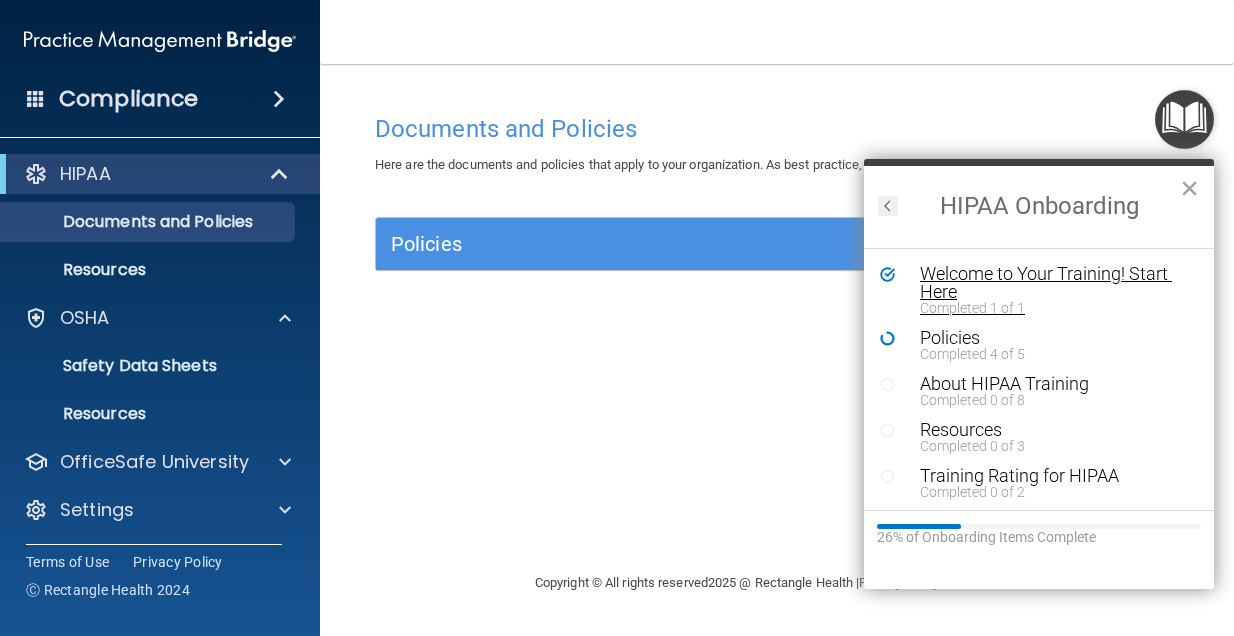 scroll, scrollTop: 0, scrollLeft: 0, axis: both 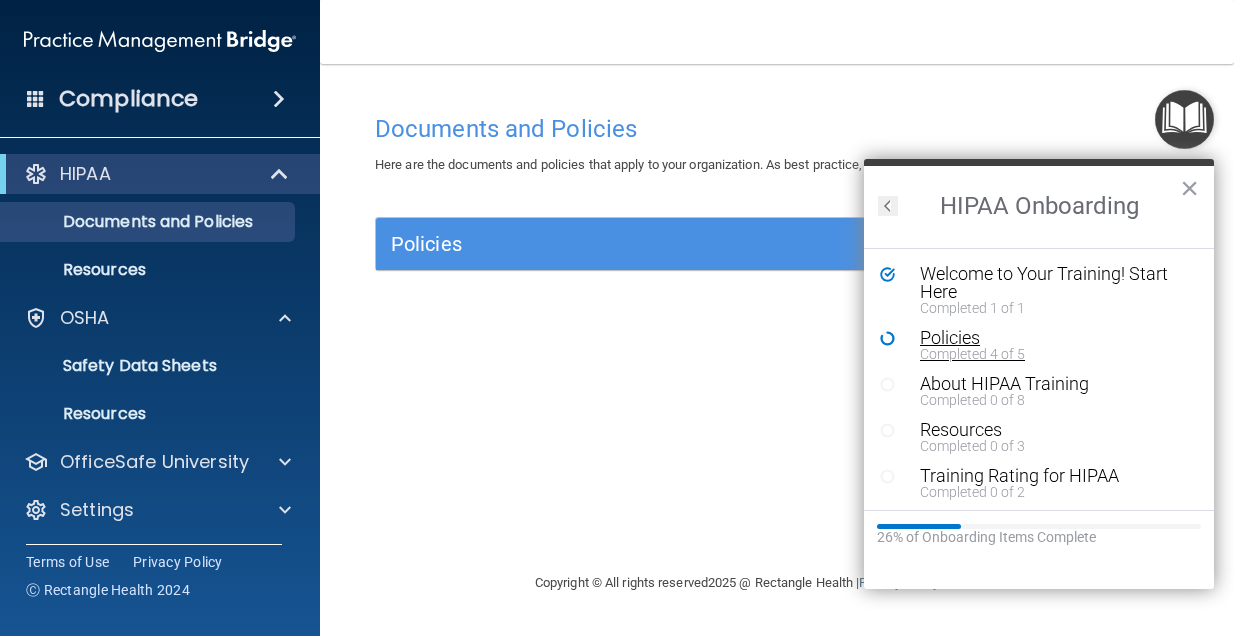 click on "Completed 4 of 5" at bounding box center [1054, 354] 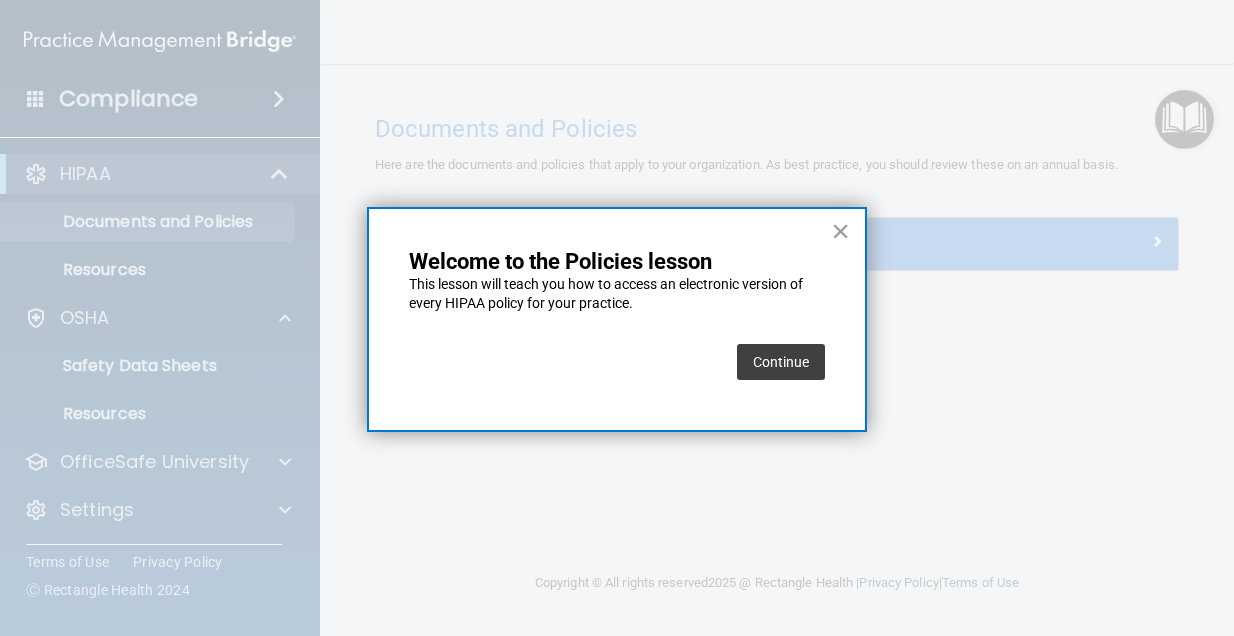 click on "Continue" at bounding box center [781, 362] 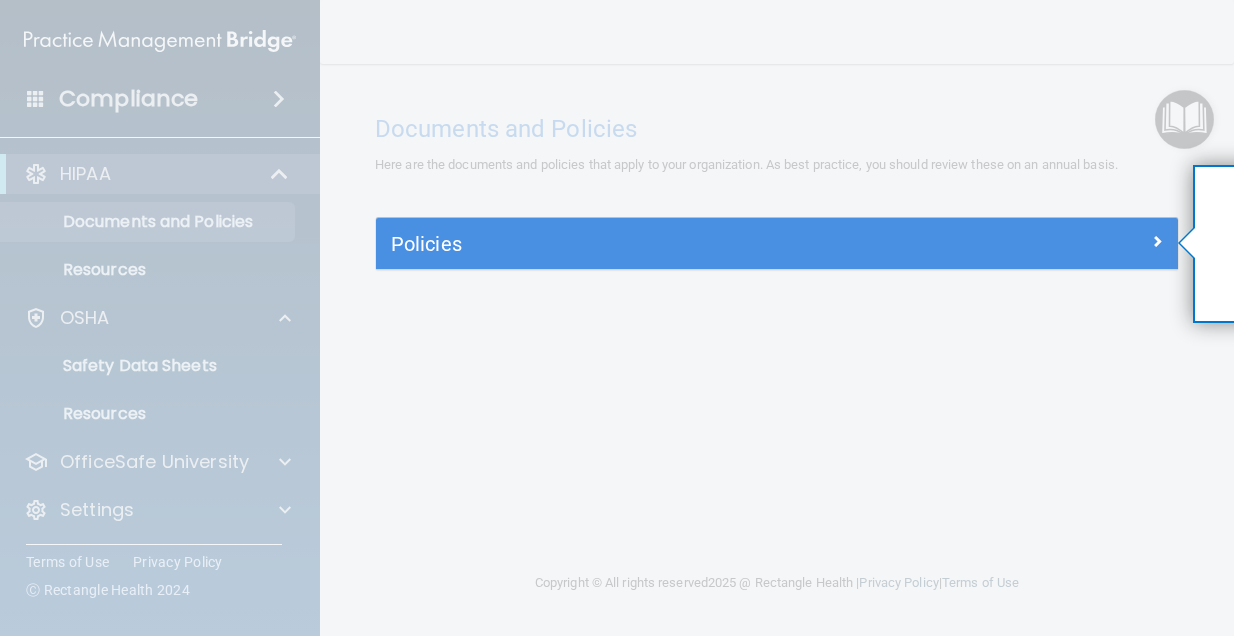click on "Policies" at bounding box center (777, 244) 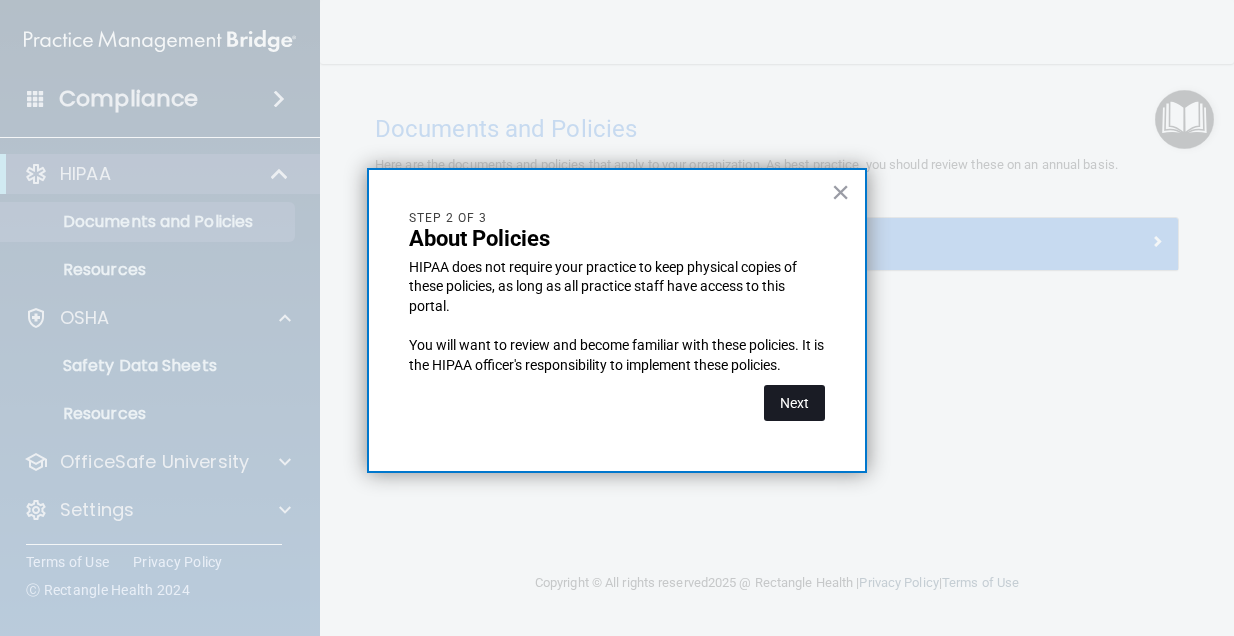 click on "Next" at bounding box center [794, 403] 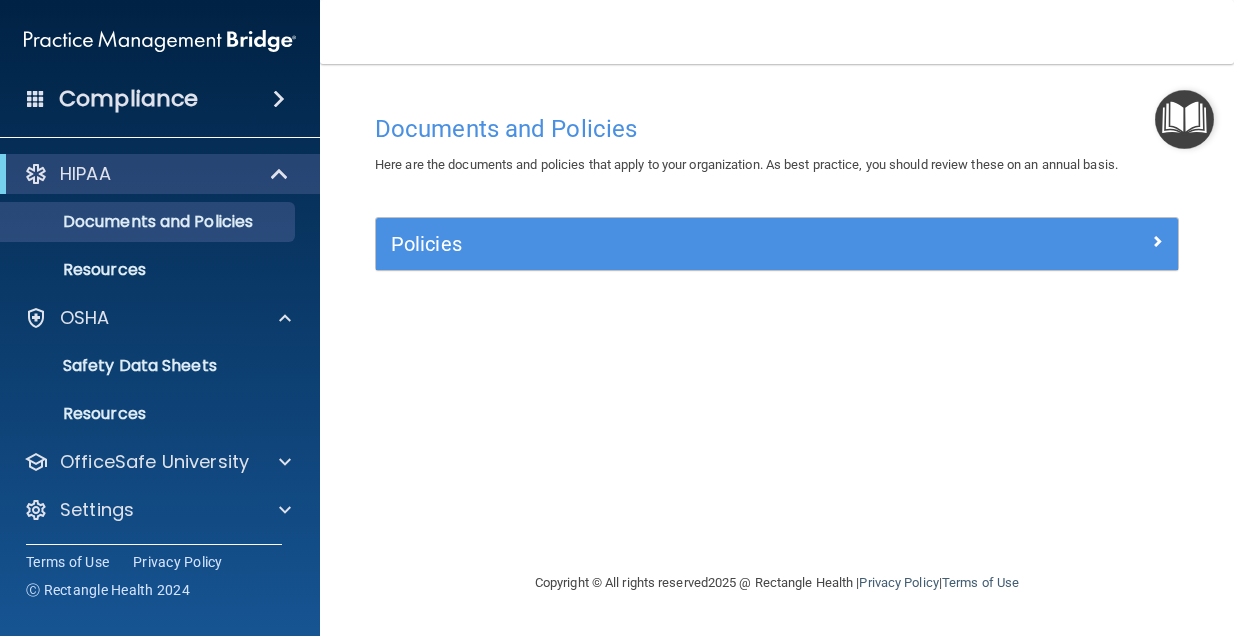 click at bounding box center (1157, 241) 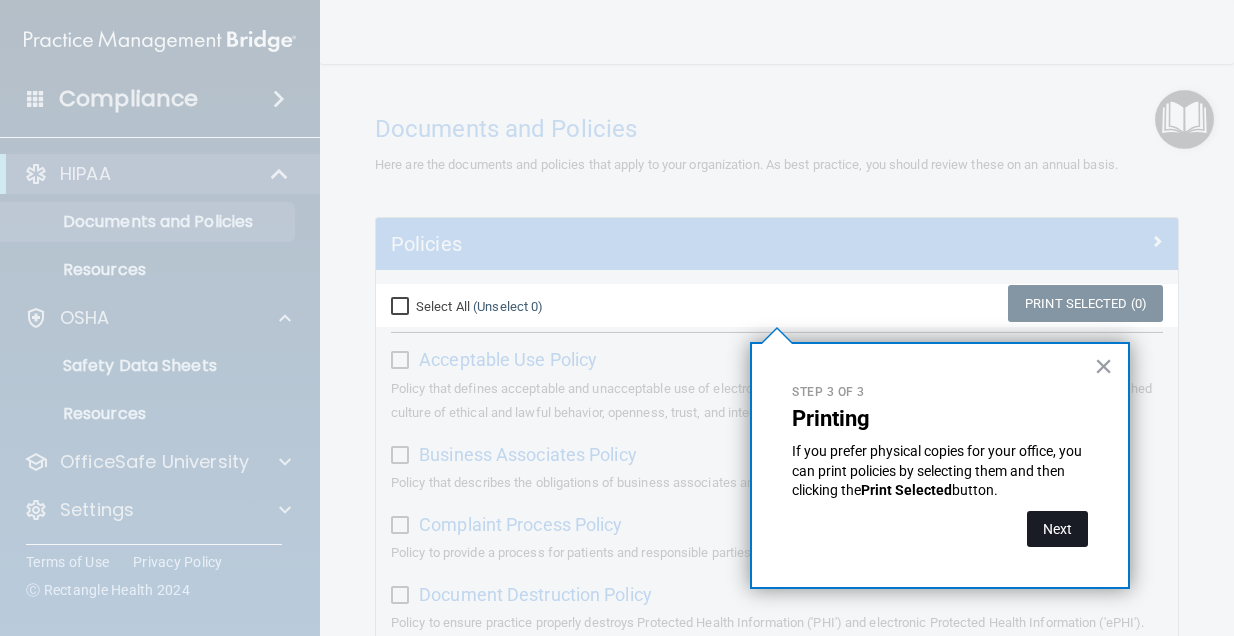 click on "Next" at bounding box center [1057, 529] 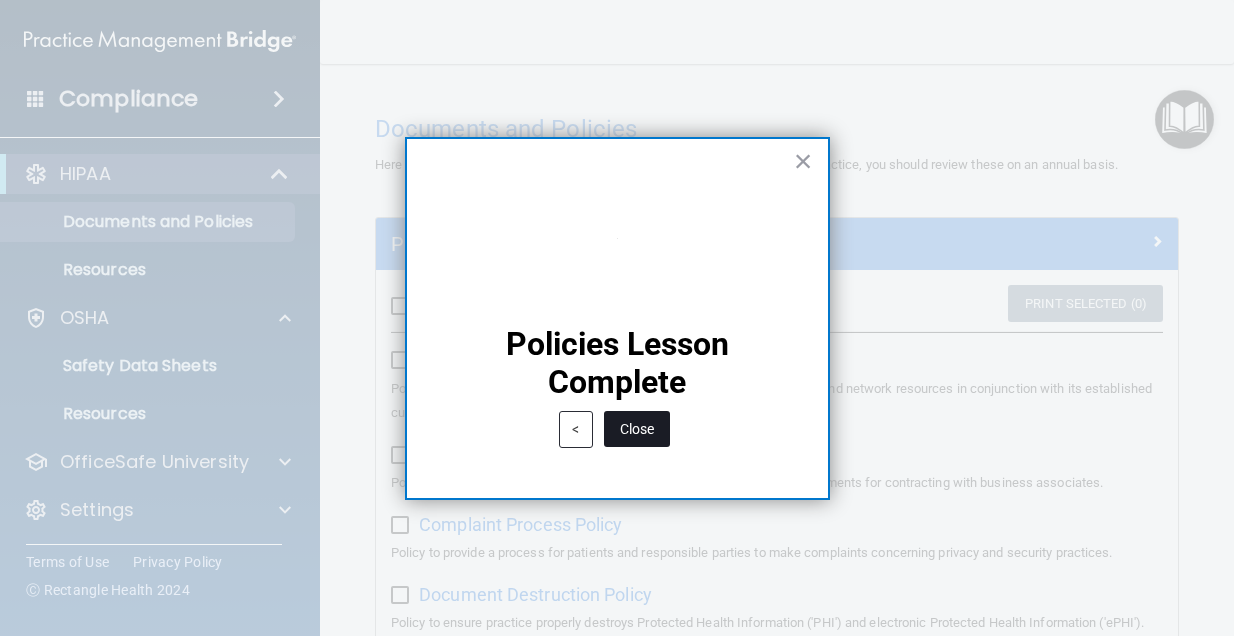 click on "Close" at bounding box center (637, 429) 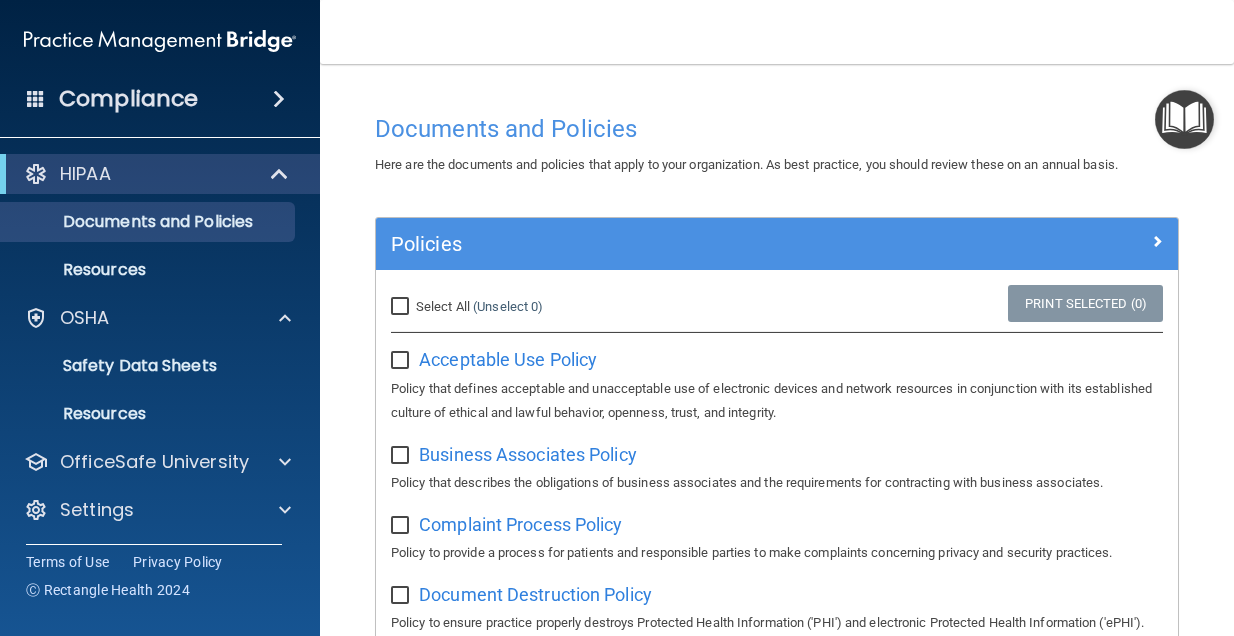 click at bounding box center [1184, 119] 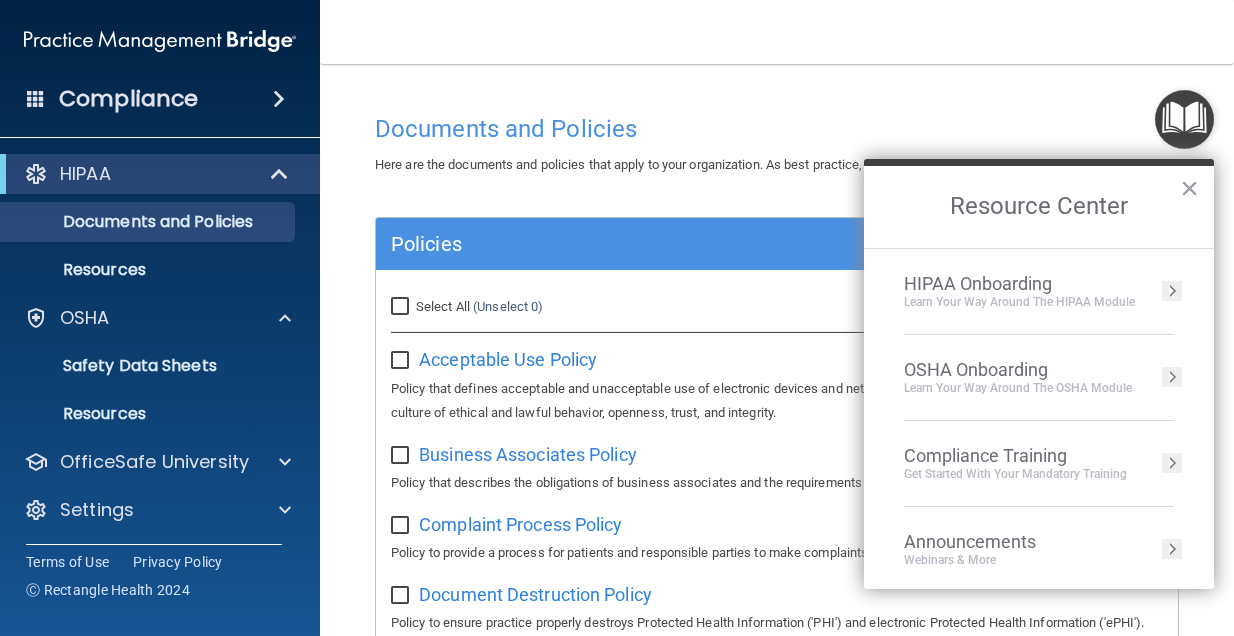 click on "Learn Your Way around the HIPAA module" at bounding box center (1019, 302) 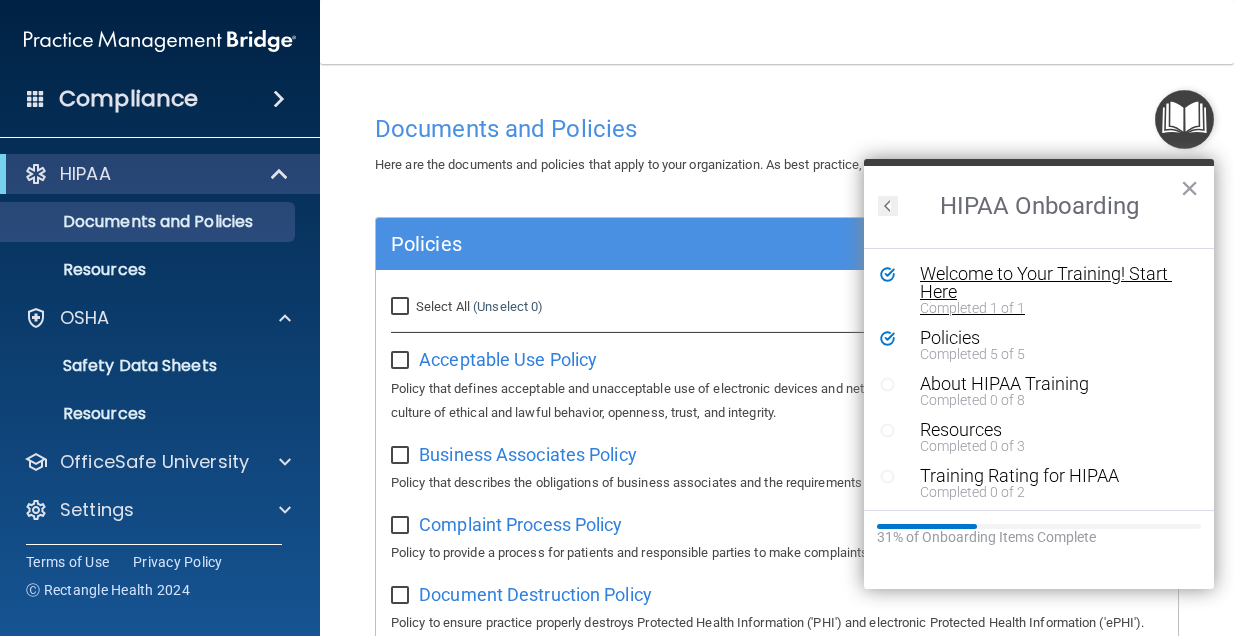 scroll, scrollTop: 0, scrollLeft: 0, axis: both 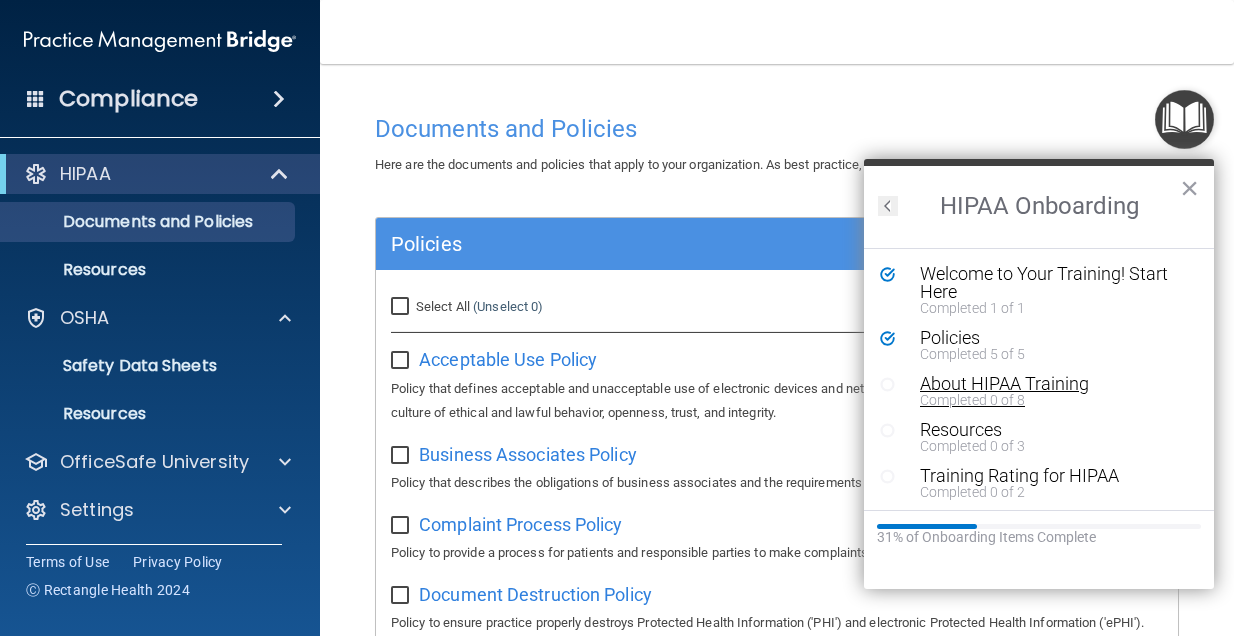 click on "About HIPAA Training" at bounding box center (1054, 384) 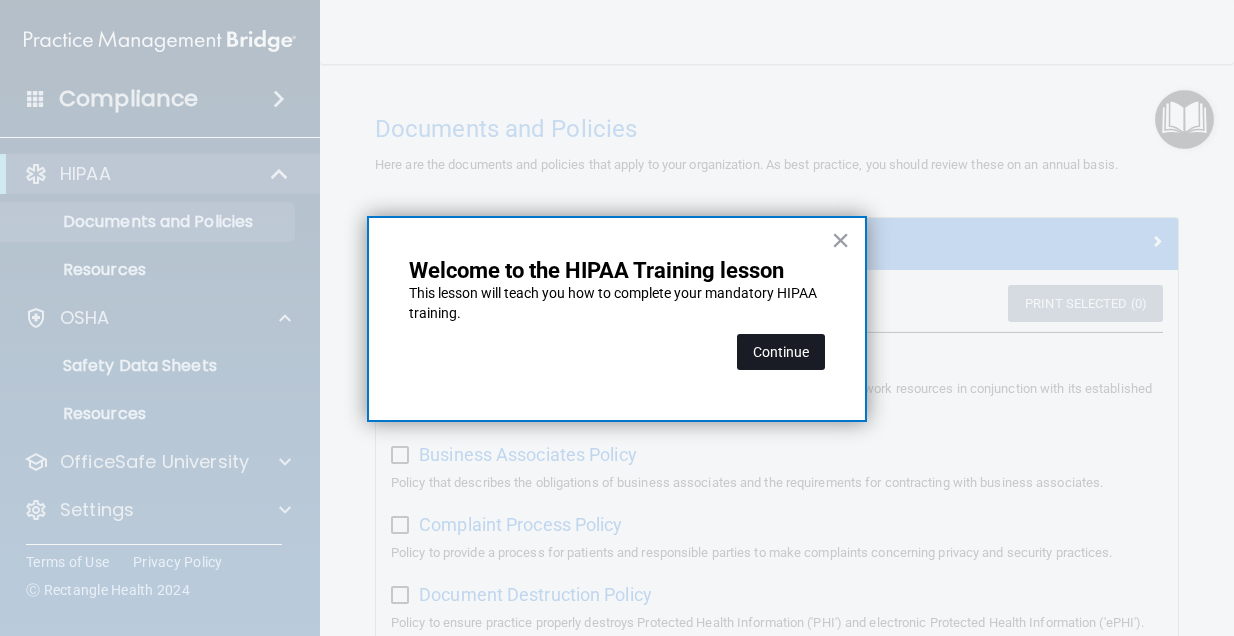 click on "Continue" at bounding box center [781, 352] 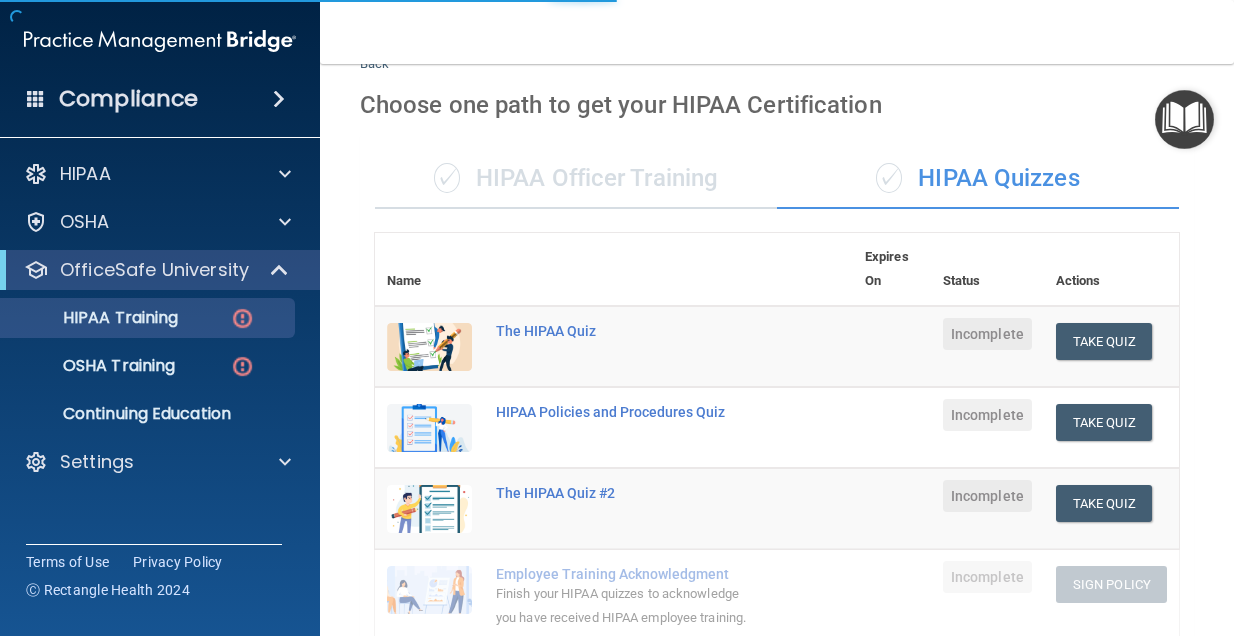 scroll, scrollTop: 98, scrollLeft: 0, axis: vertical 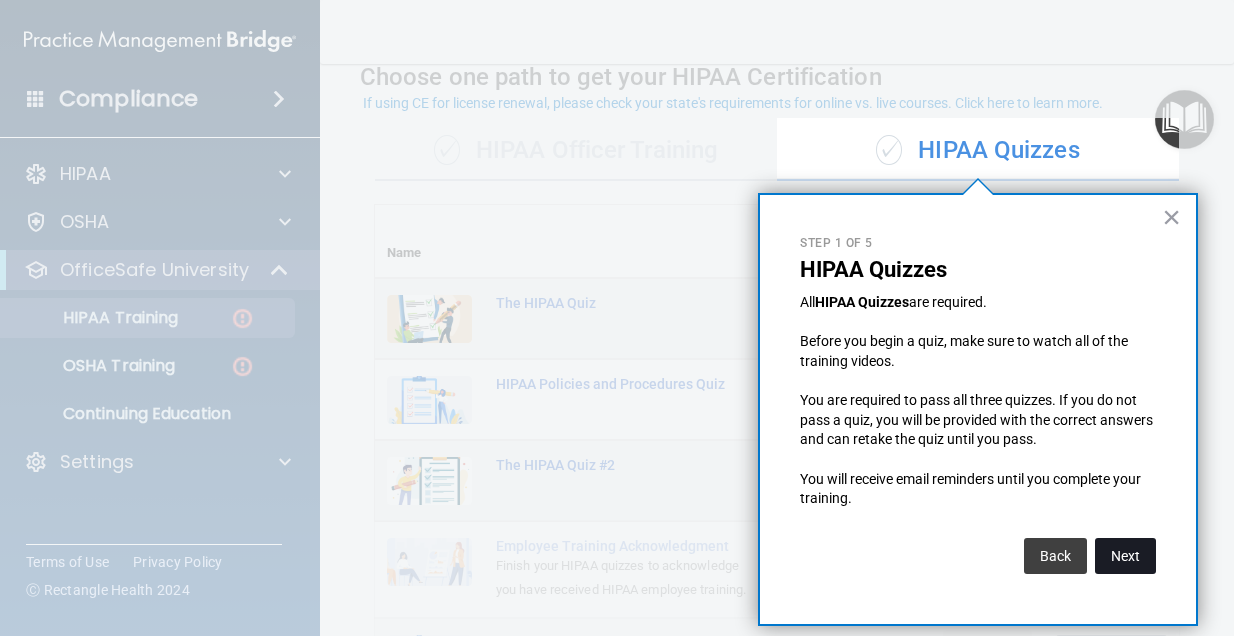 click on "Next" at bounding box center (1125, 556) 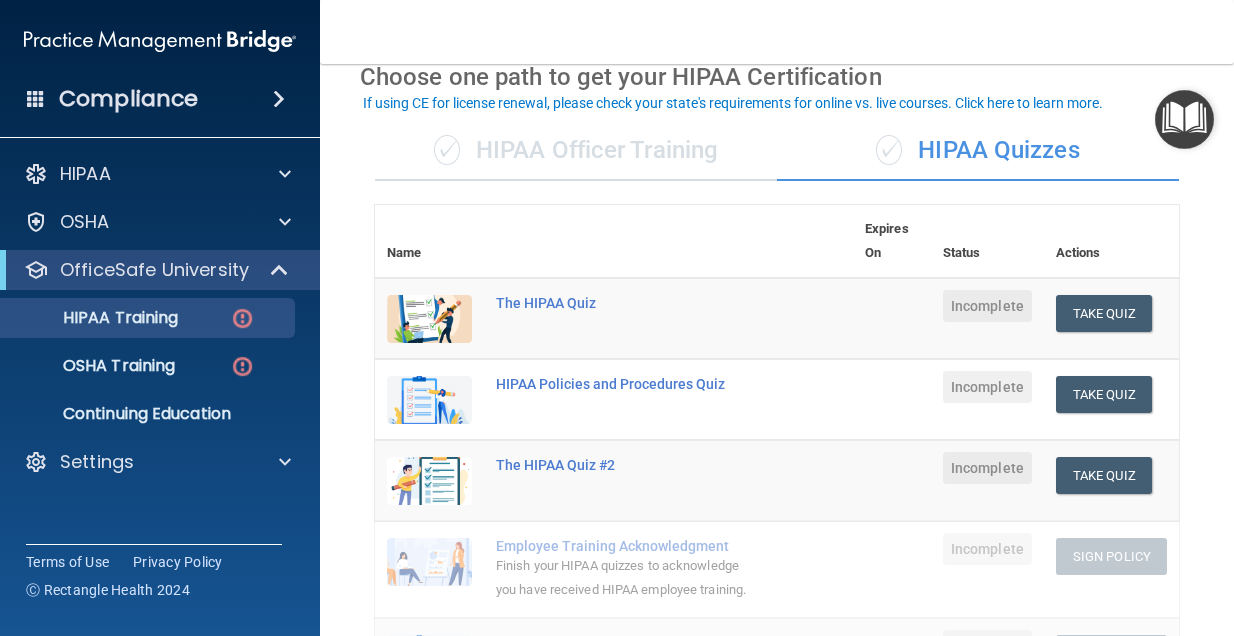 scroll, scrollTop: 314, scrollLeft: 0, axis: vertical 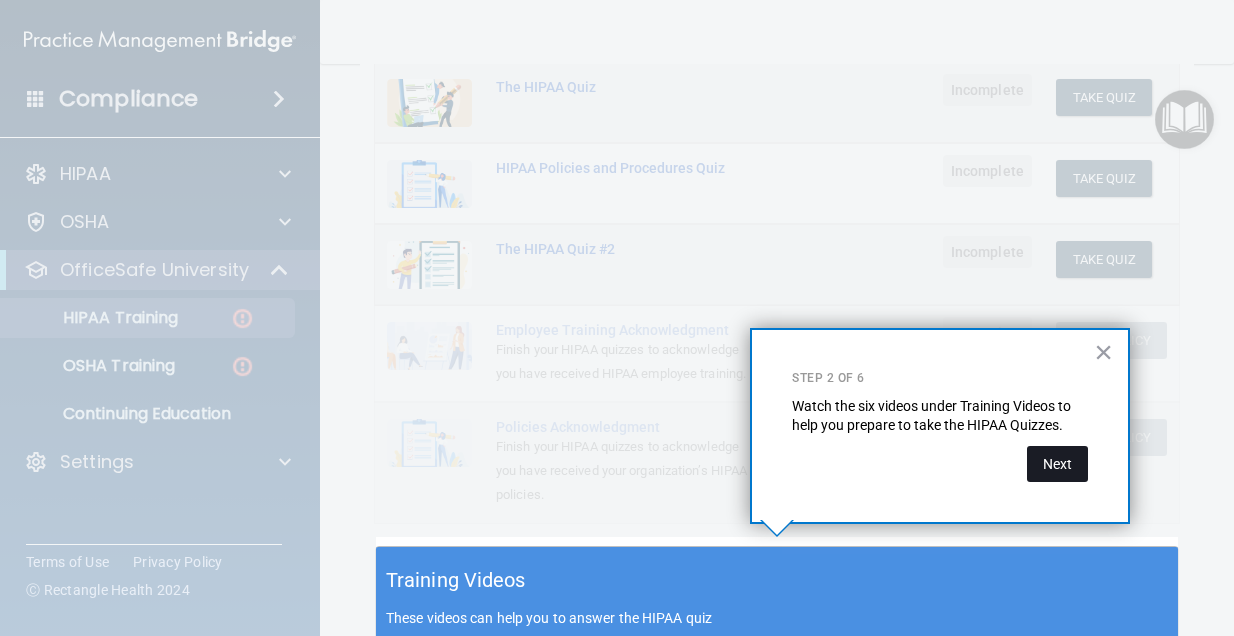 click on "Next" at bounding box center [1057, 464] 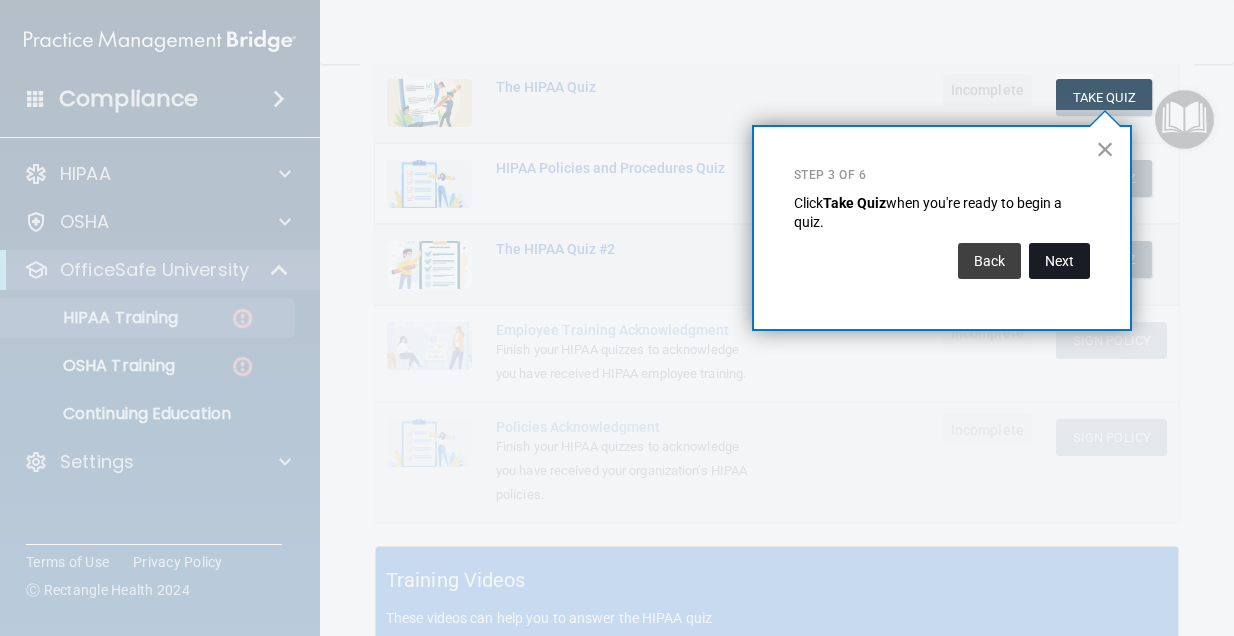 click on "Next" at bounding box center [1059, 261] 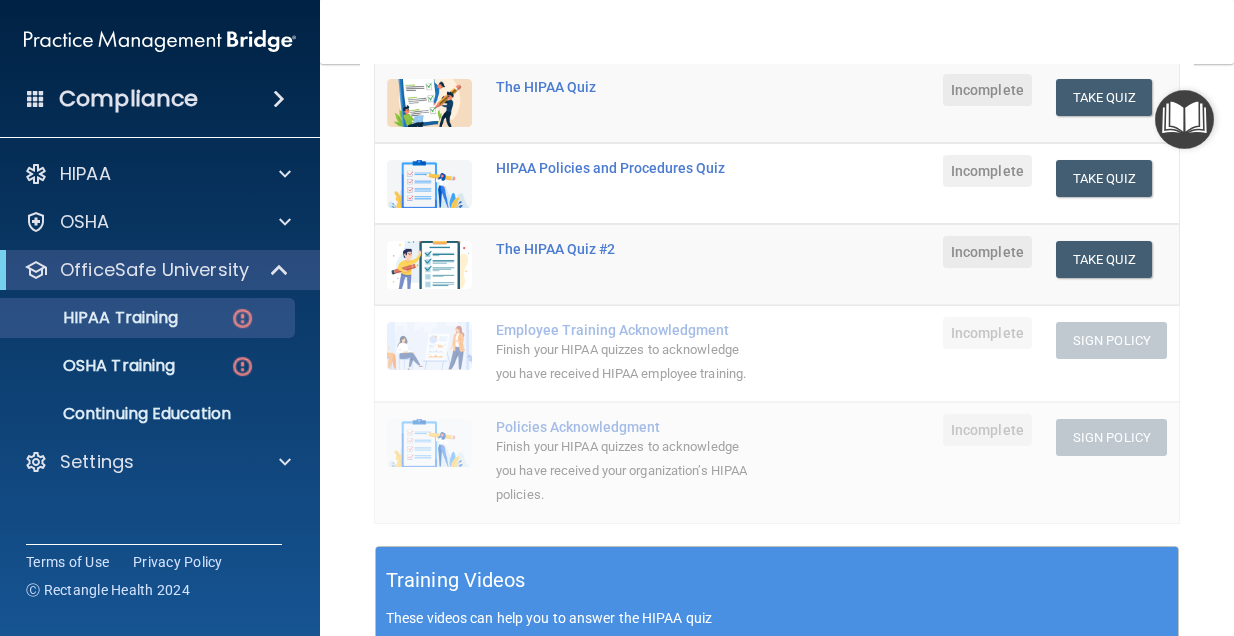 scroll, scrollTop: 152, scrollLeft: 0, axis: vertical 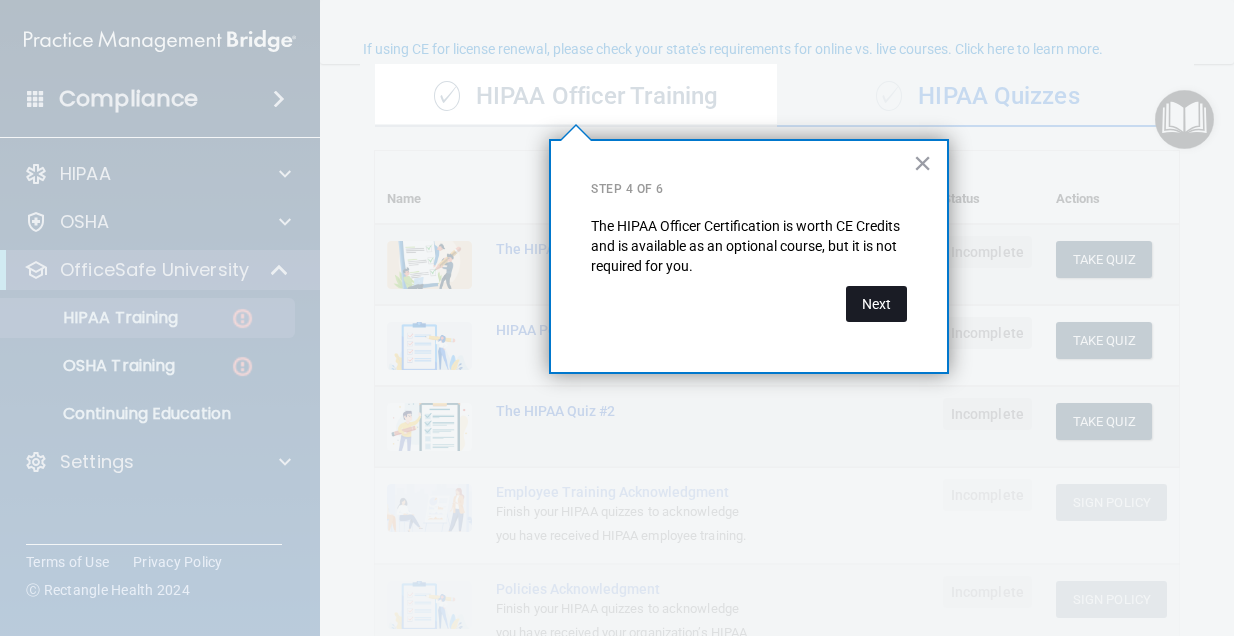 click on "Next" at bounding box center [876, 304] 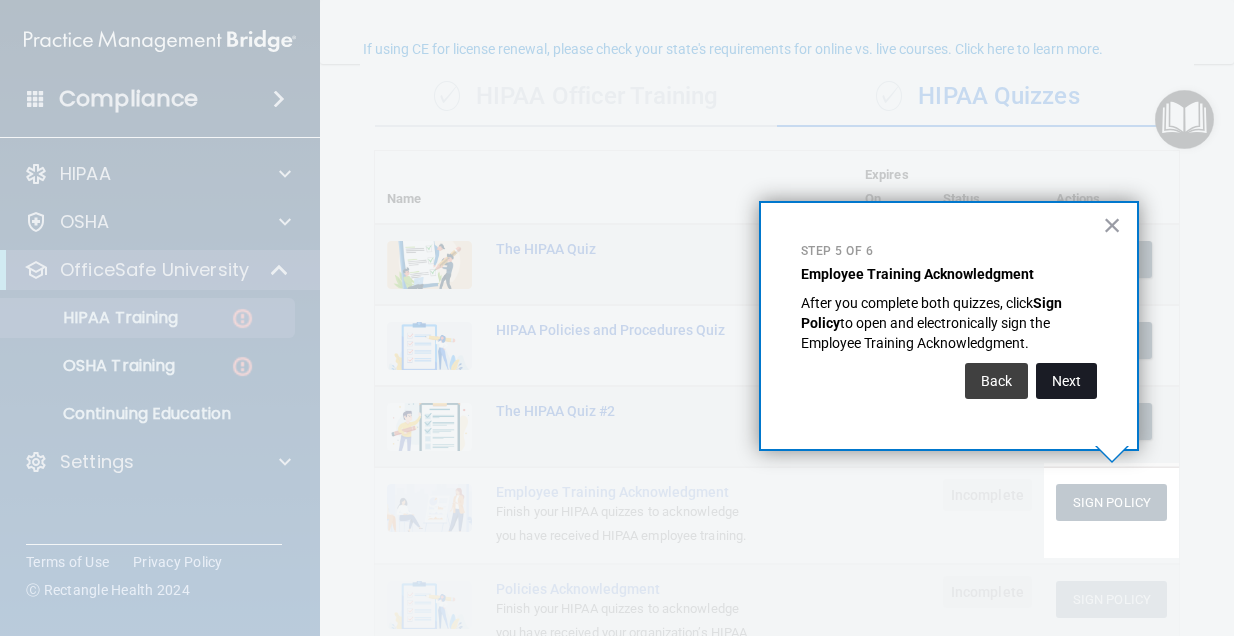 click on "Next" at bounding box center [1066, 381] 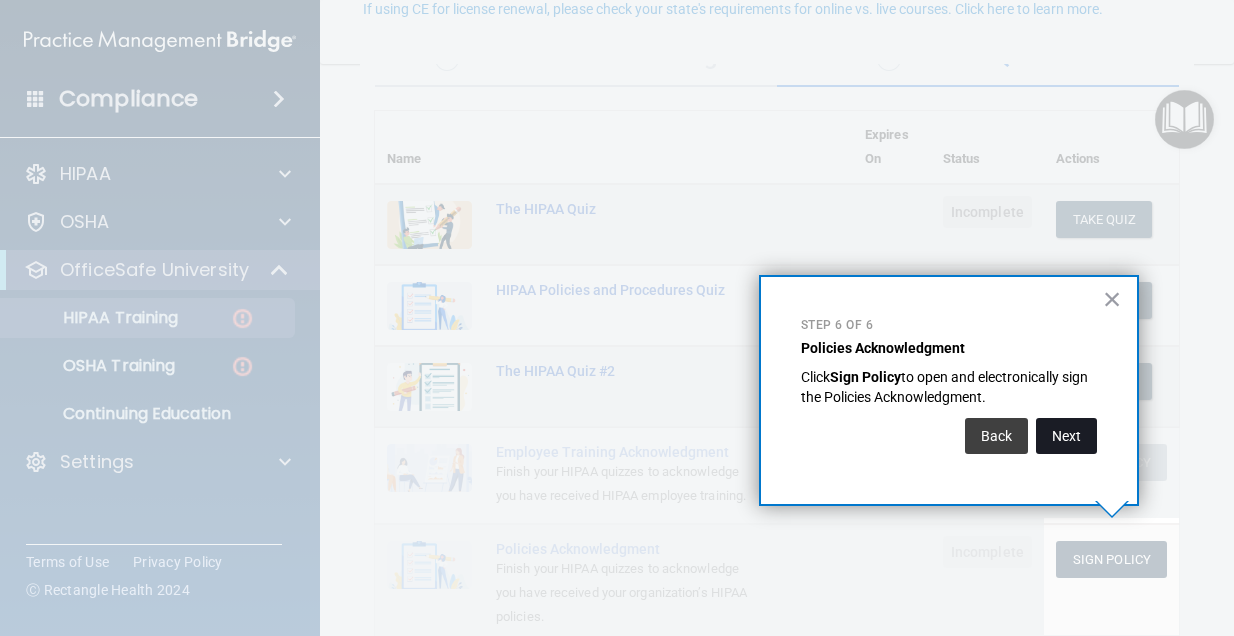 click on "Next" at bounding box center [1066, 436] 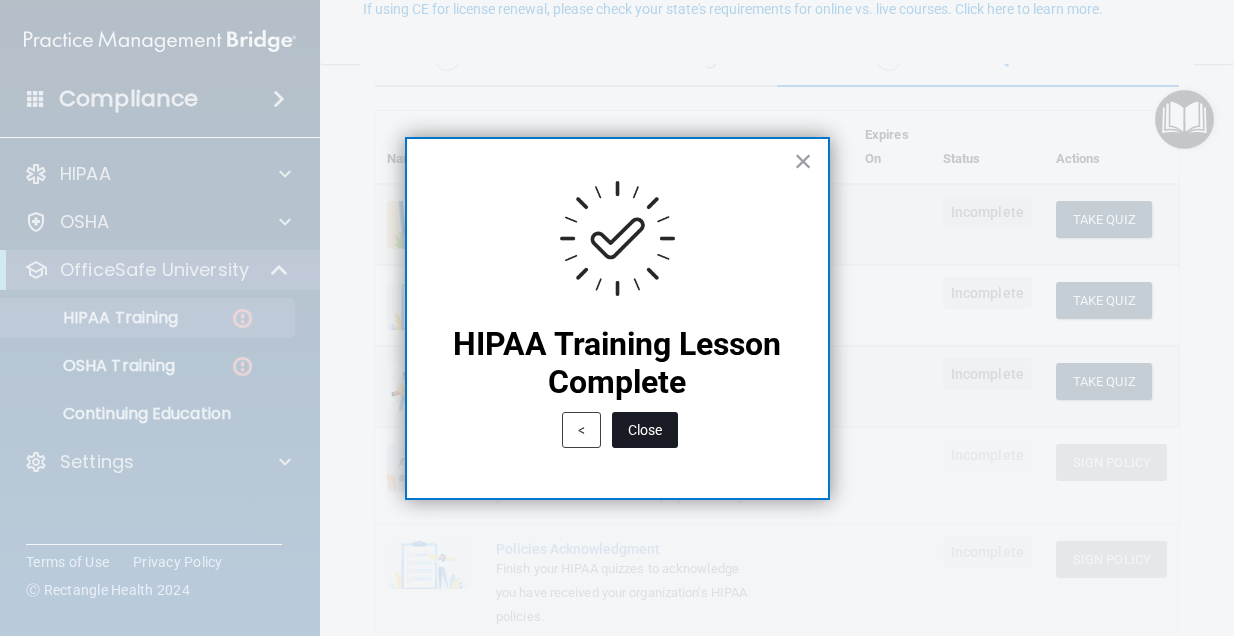 click on "Close" at bounding box center (645, 430) 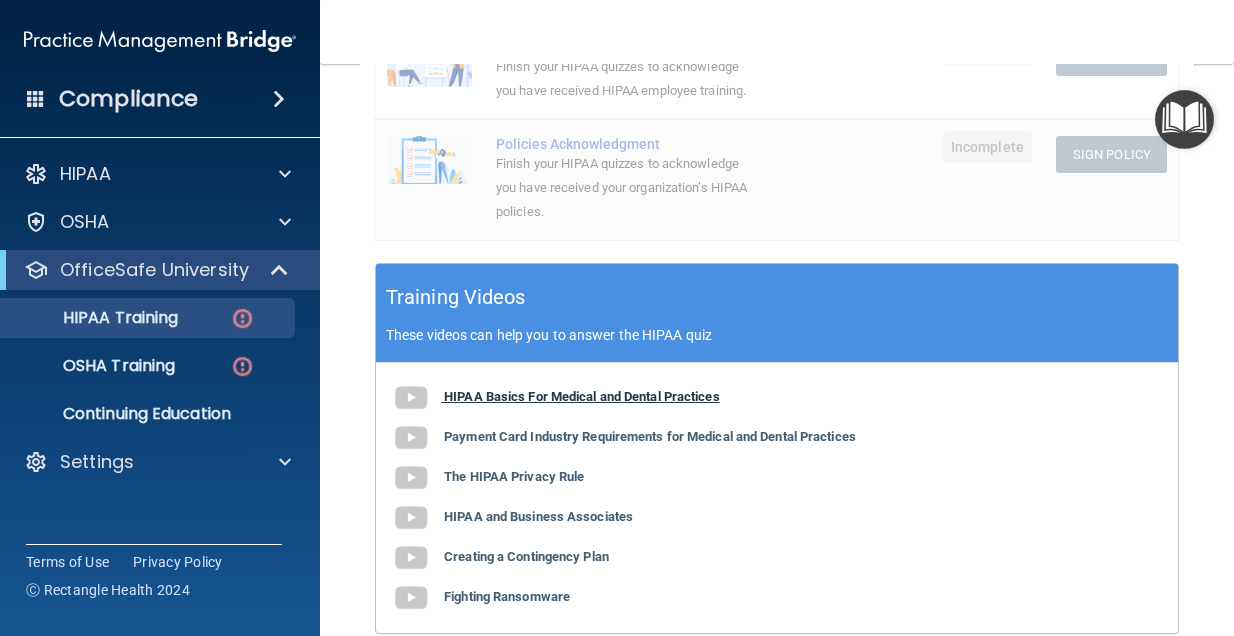 scroll, scrollTop: 599, scrollLeft: 0, axis: vertical 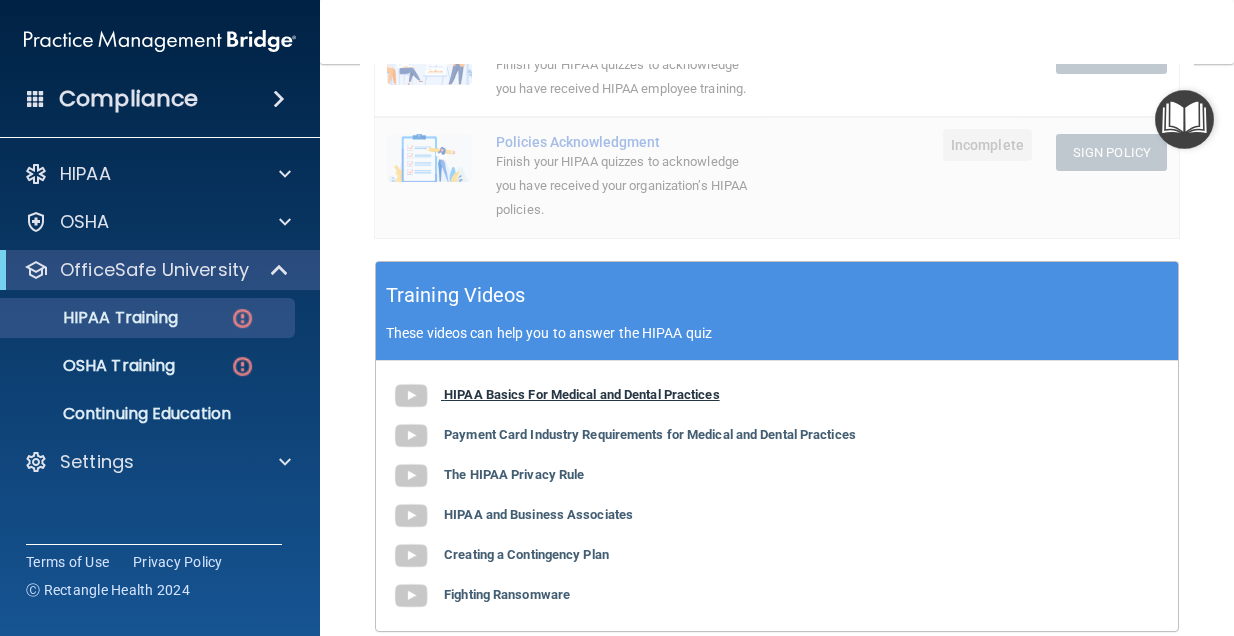 click on "HIPAA Basics For Medical and Dental Practices" at bounding box center [582, 394] 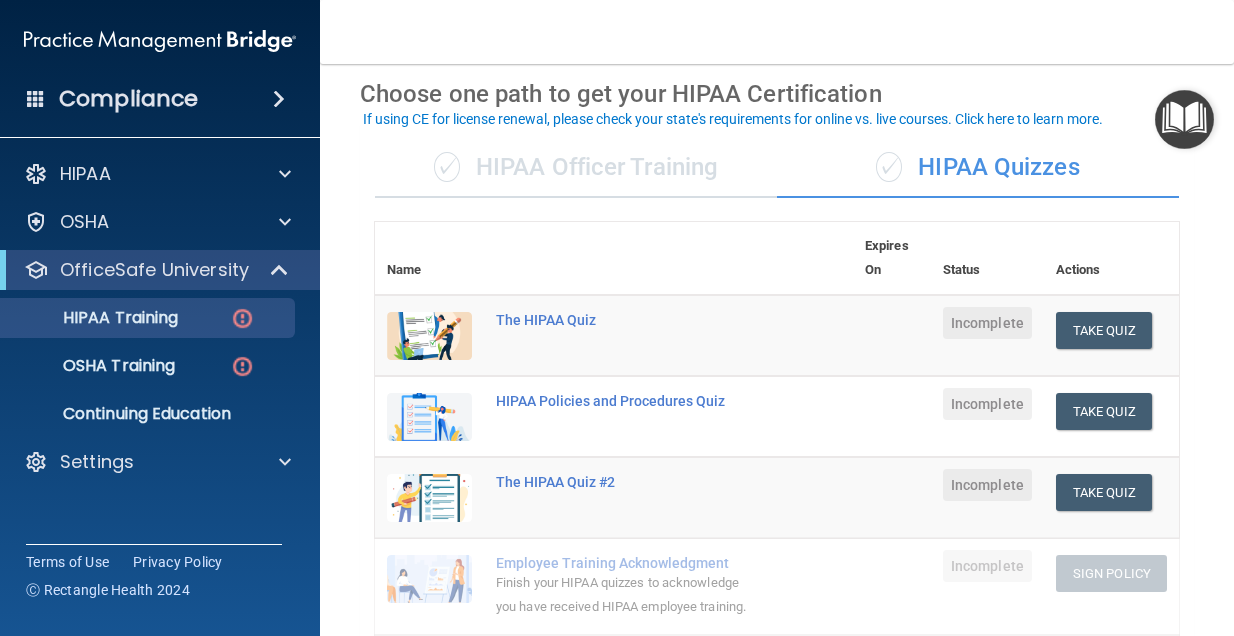 scroll, scrollTop: 82, scrollLeft: 0, axis: vertical 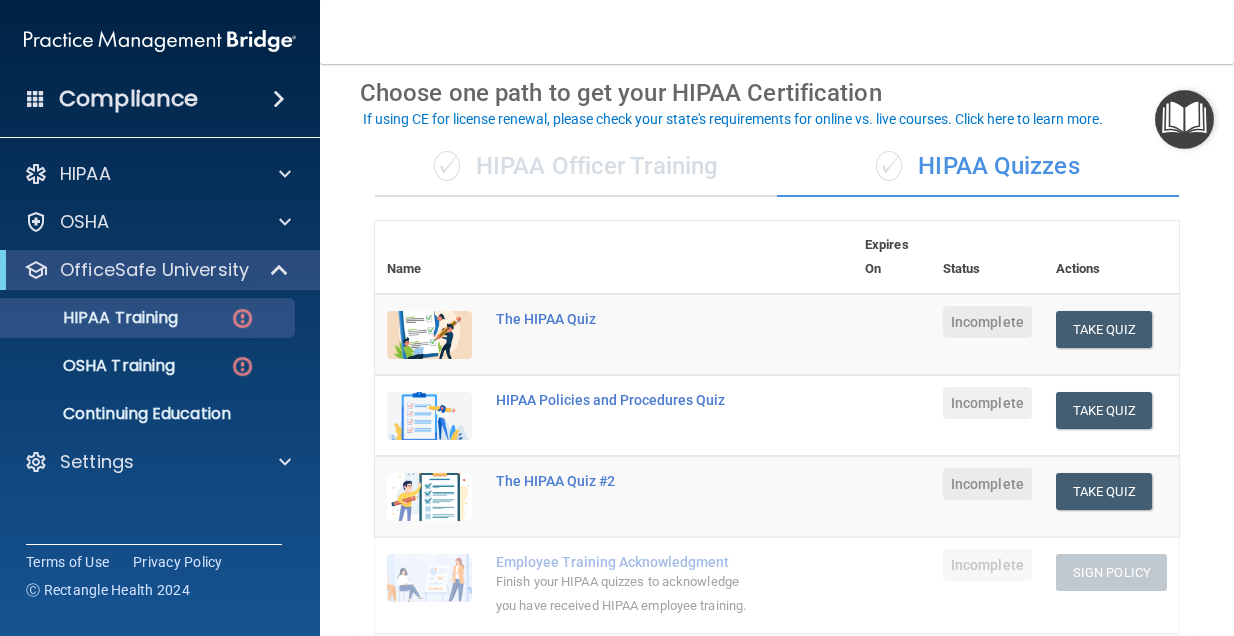 click on "Toggle navigation                                                                                                     [PERSON_NAME]   [EMAIL_ADDRESS][DOMAIN_NAME]                            Manage My Enterprise              Ridgeline Oral Surgery     Manage My Location" at bounding box center [777, 32] 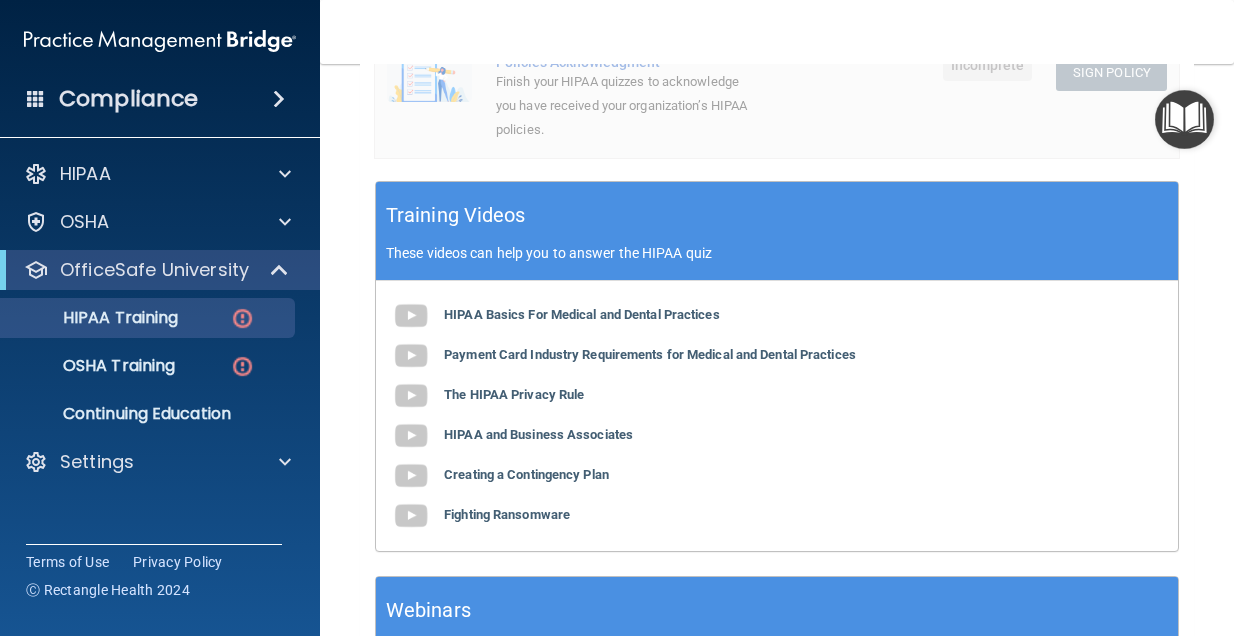 scroll, scrollTop: 682, scrollLeft: 0, axis: vertical 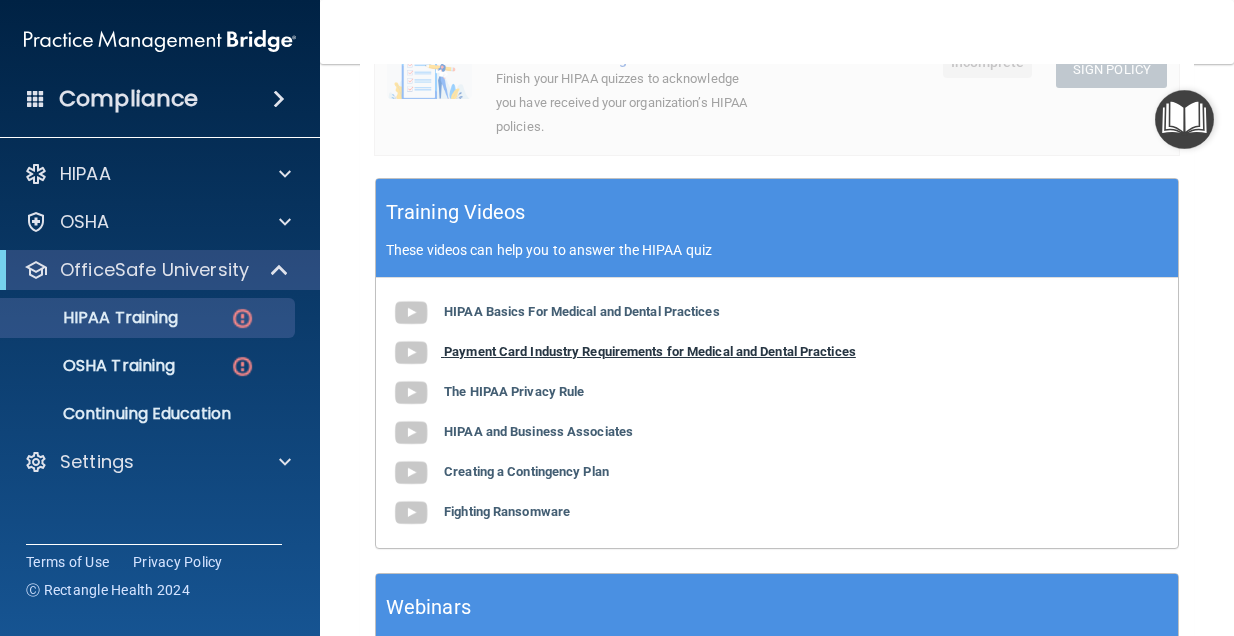 click on "Payment Card Industry Requirements for Medical and Dental Practices" at bounding box center [650, 351] 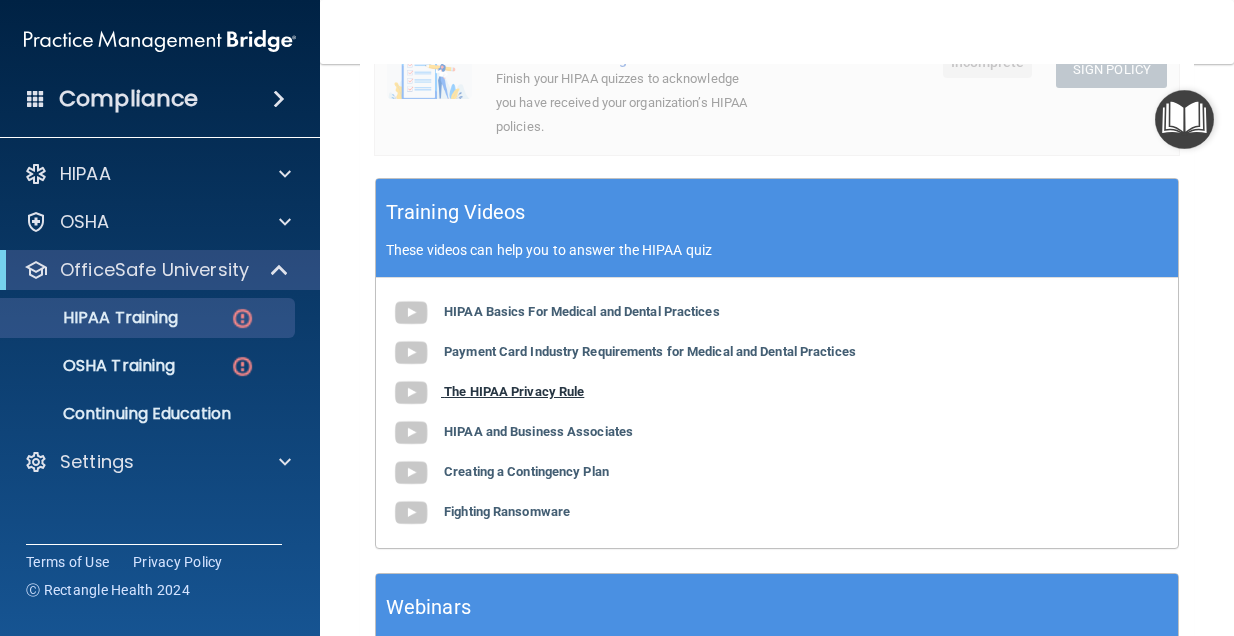 click on "The HIPAA Privacy Rule" at bounding box center (514, 391) 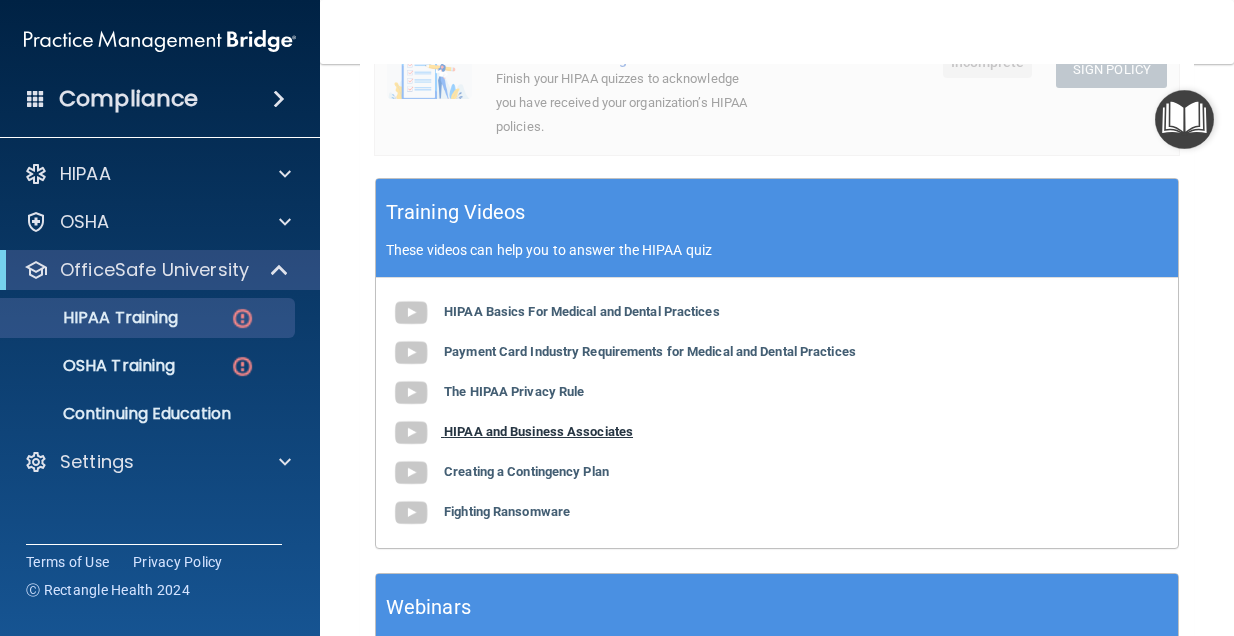 click on "HIPAA and Business Associates" at bounding box center [538, 431] 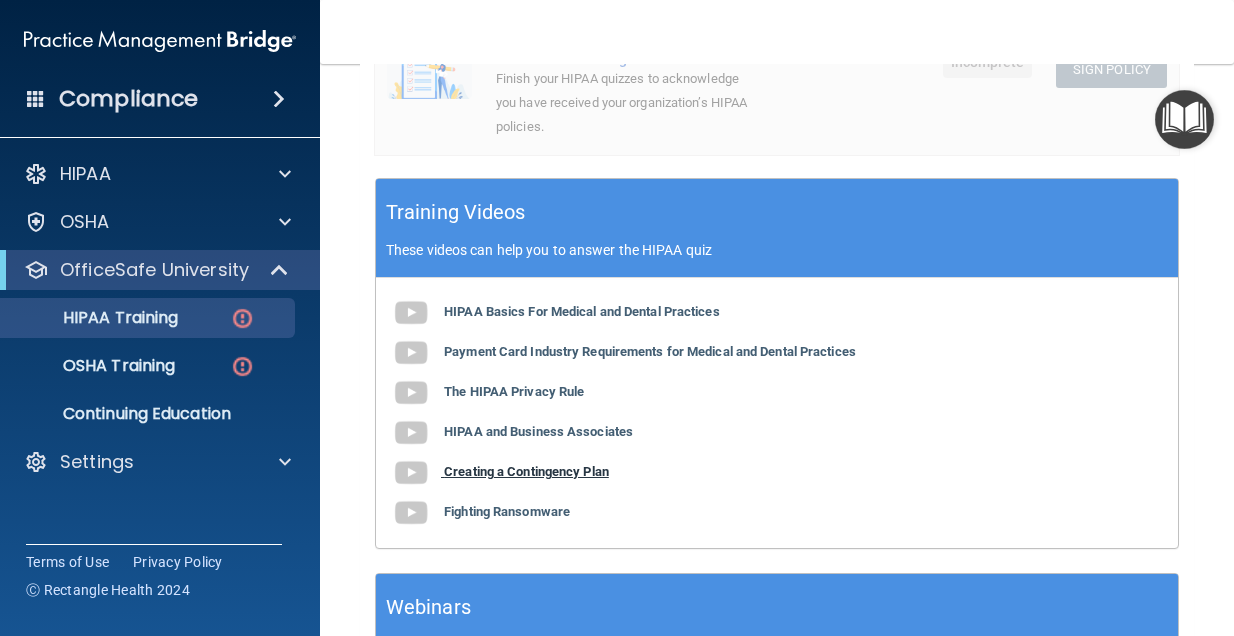 click on "Creating a Contingency Plan" at bounding box center (526, 471) 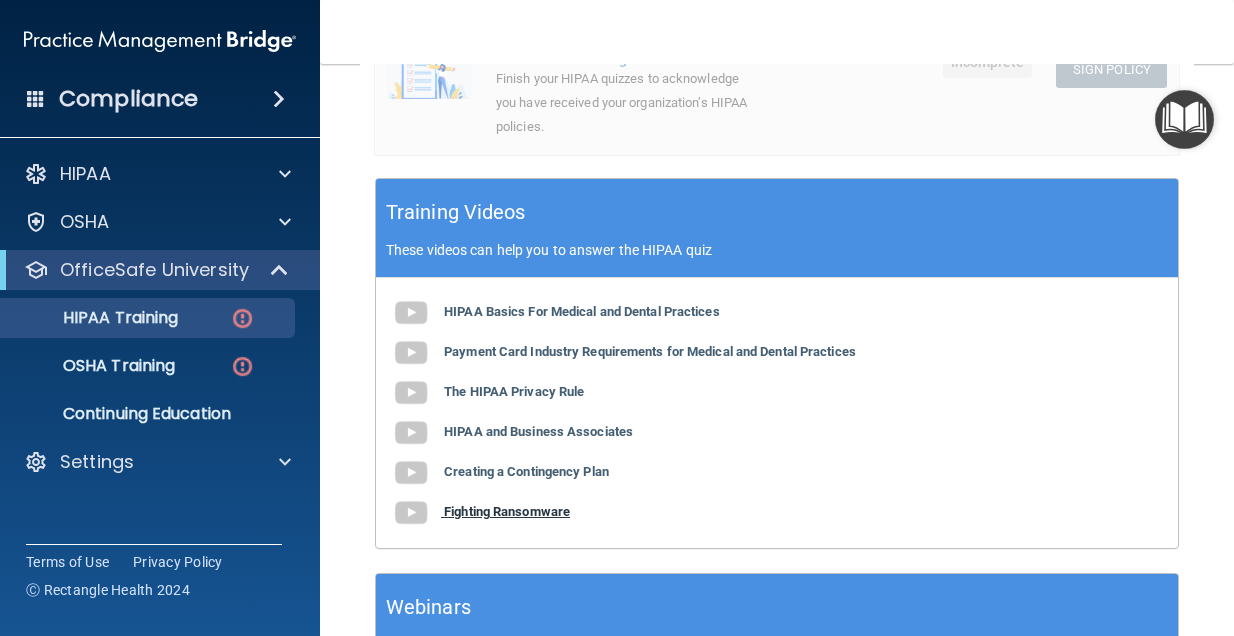 click on "Fighting Ransomware" at bounding box center (507, 511) 